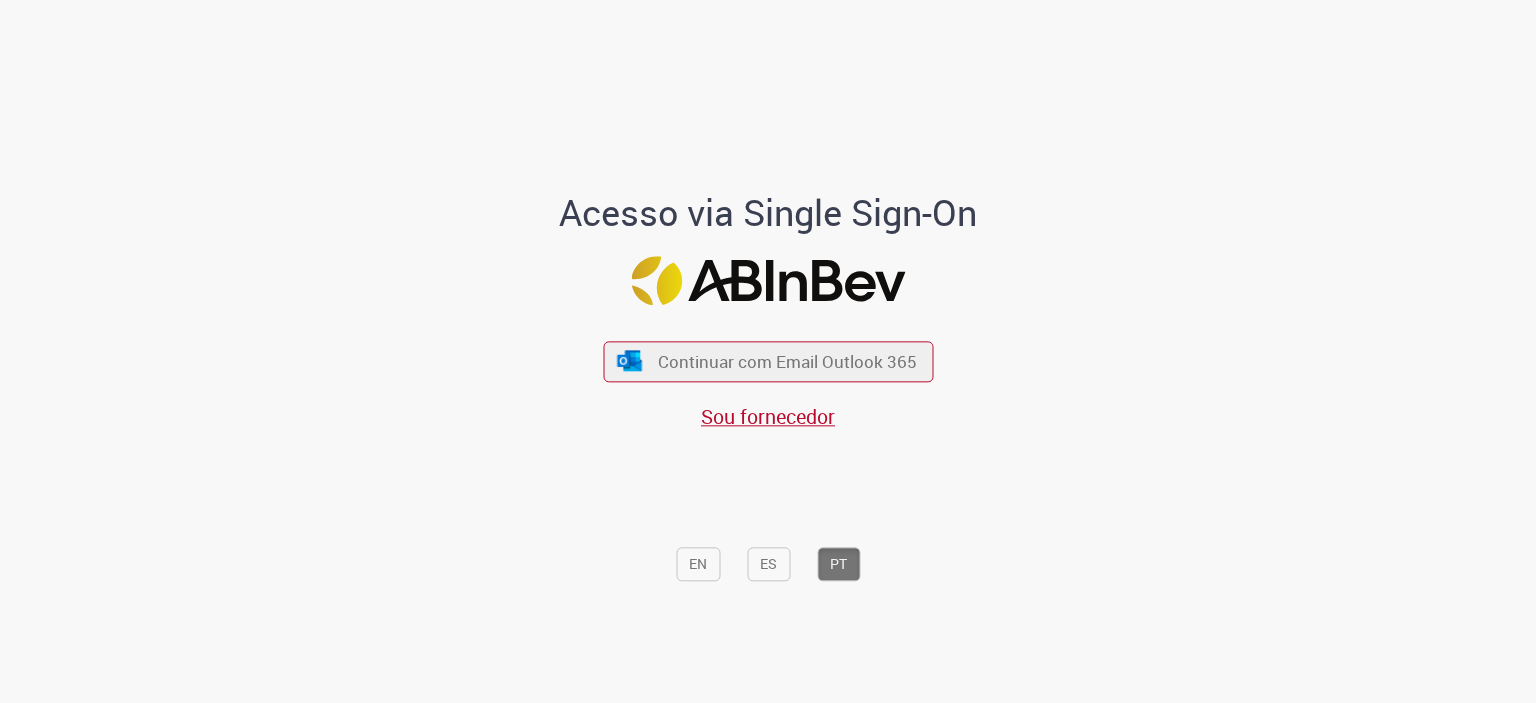 scroll, scrollTop: 0, scrollLeft: 0, axis: both 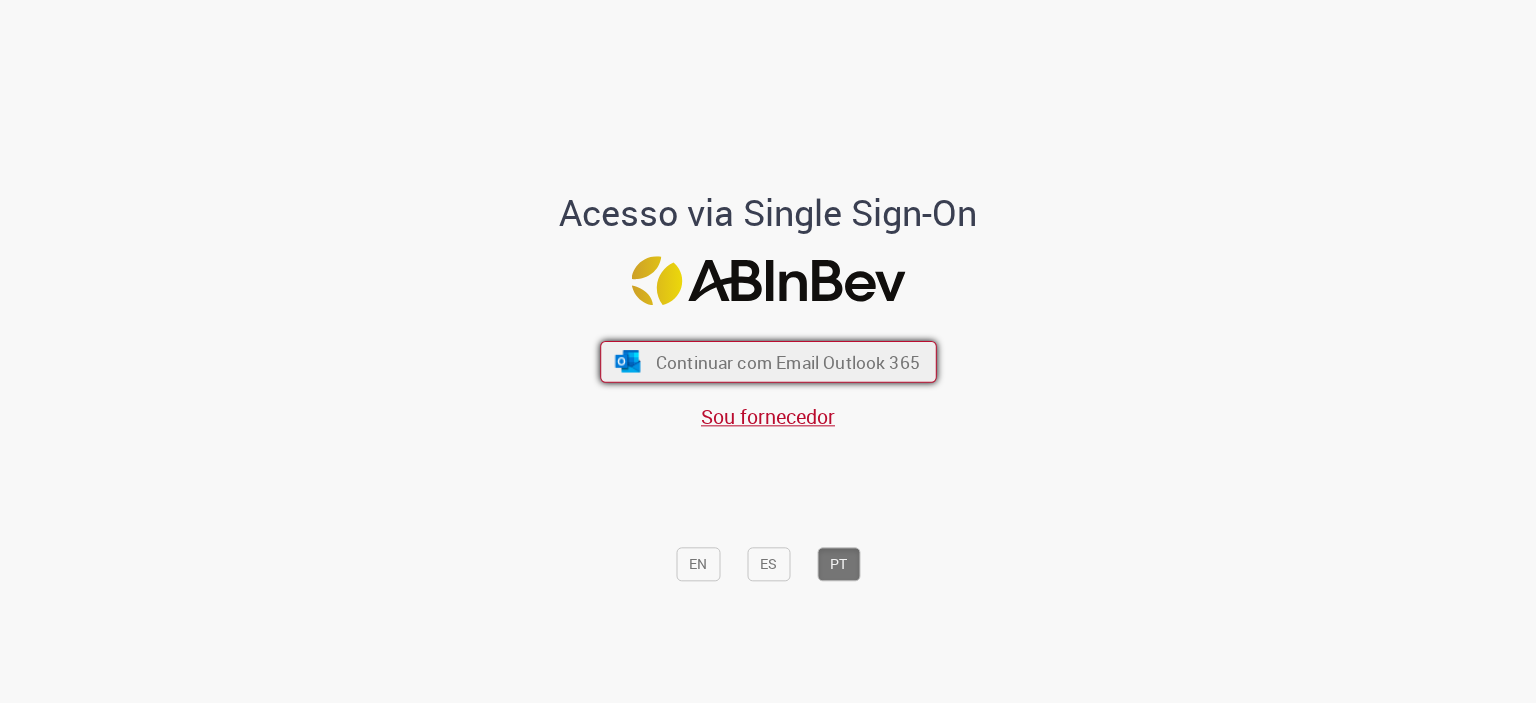 click on "Continuar com Email Outlook 365" at bounding box center (787, 361) 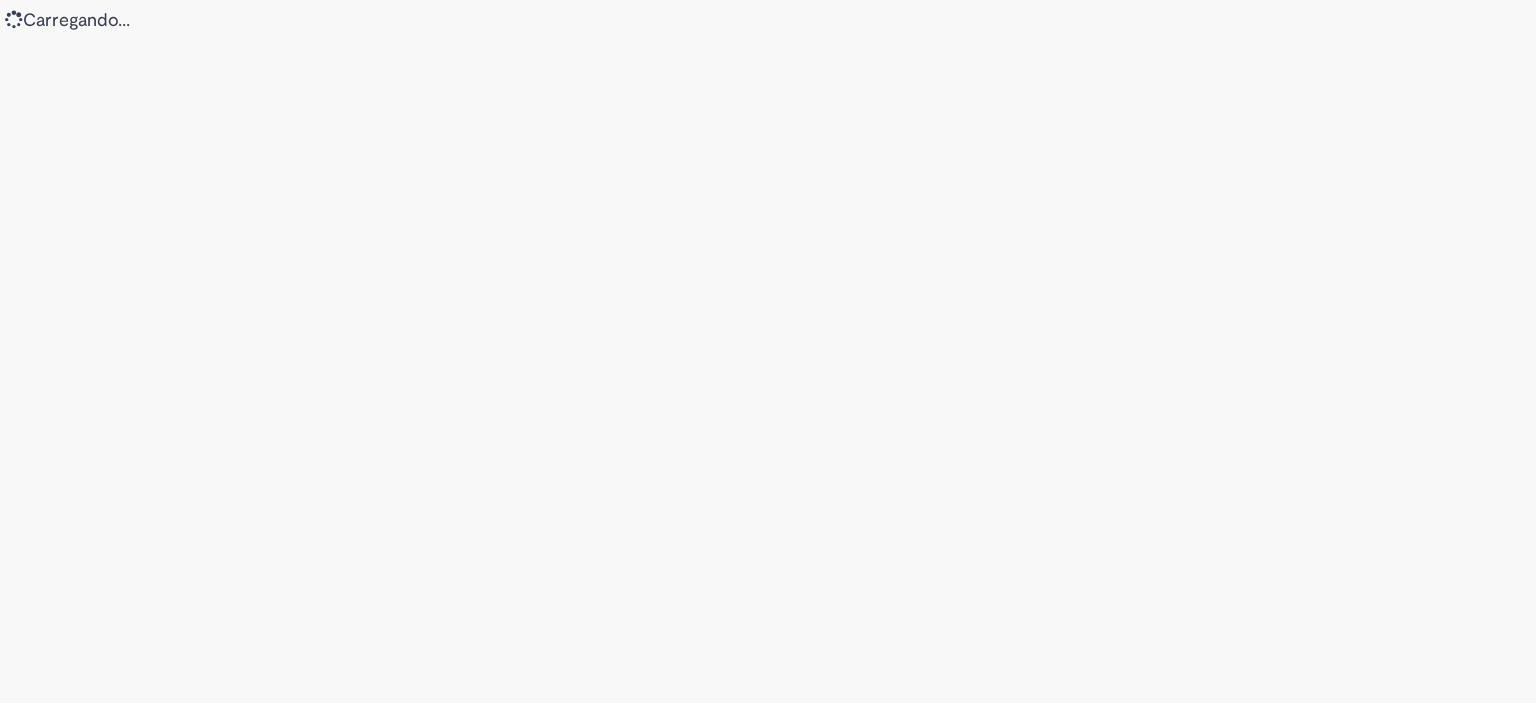 scroll, scrollTop: 0, scrollLeft: 0, axis: both 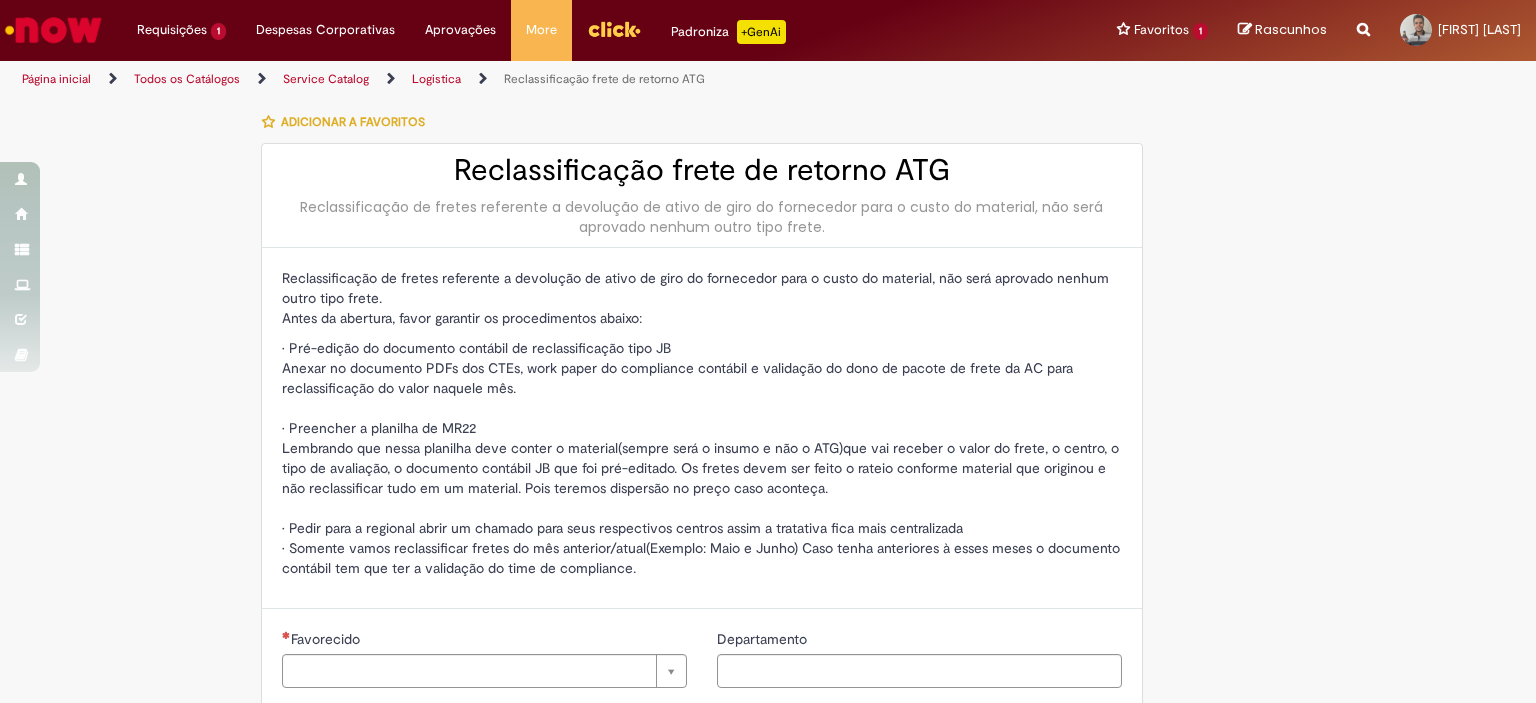 type on "********" 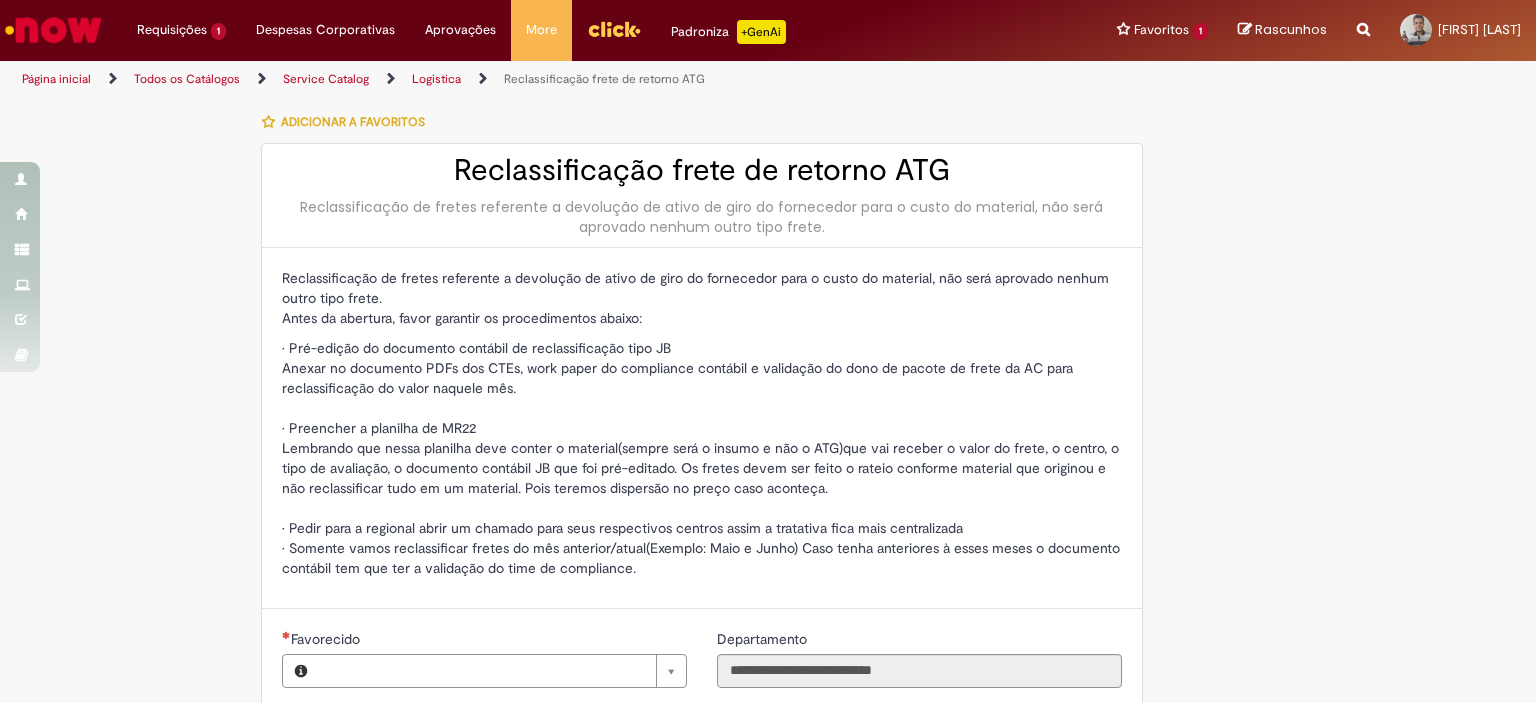 type on "**********" 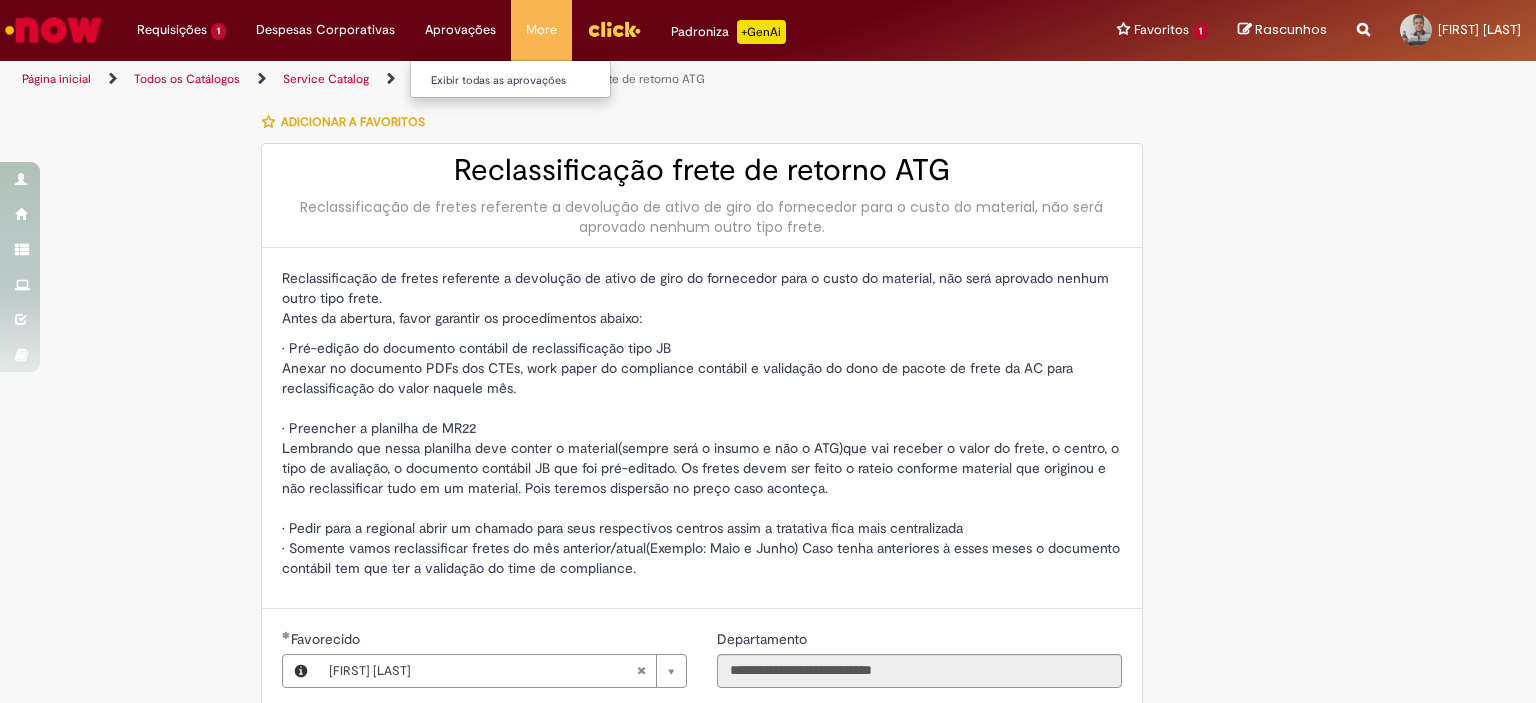 type on "**********" 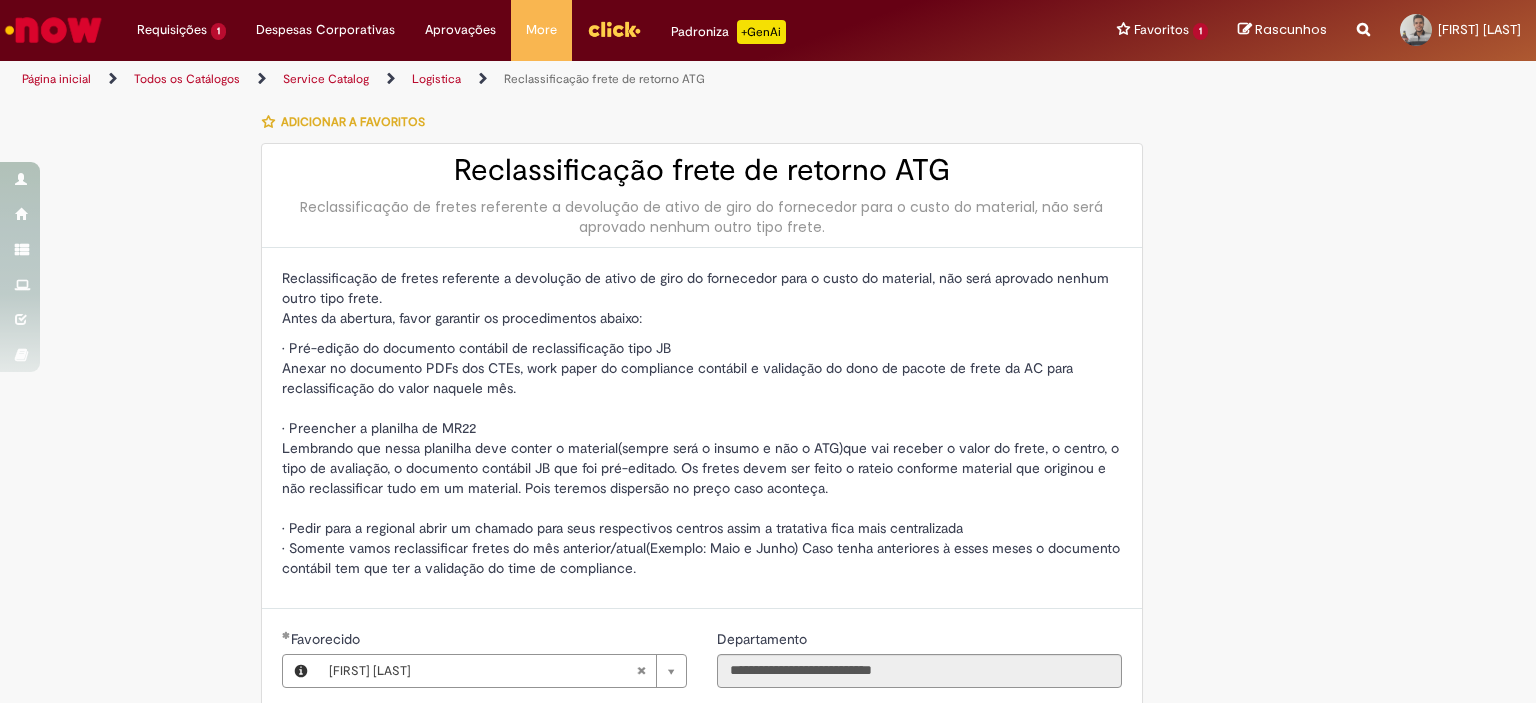 click on "Todos os Catálogos" at bounding box center [187, 79] 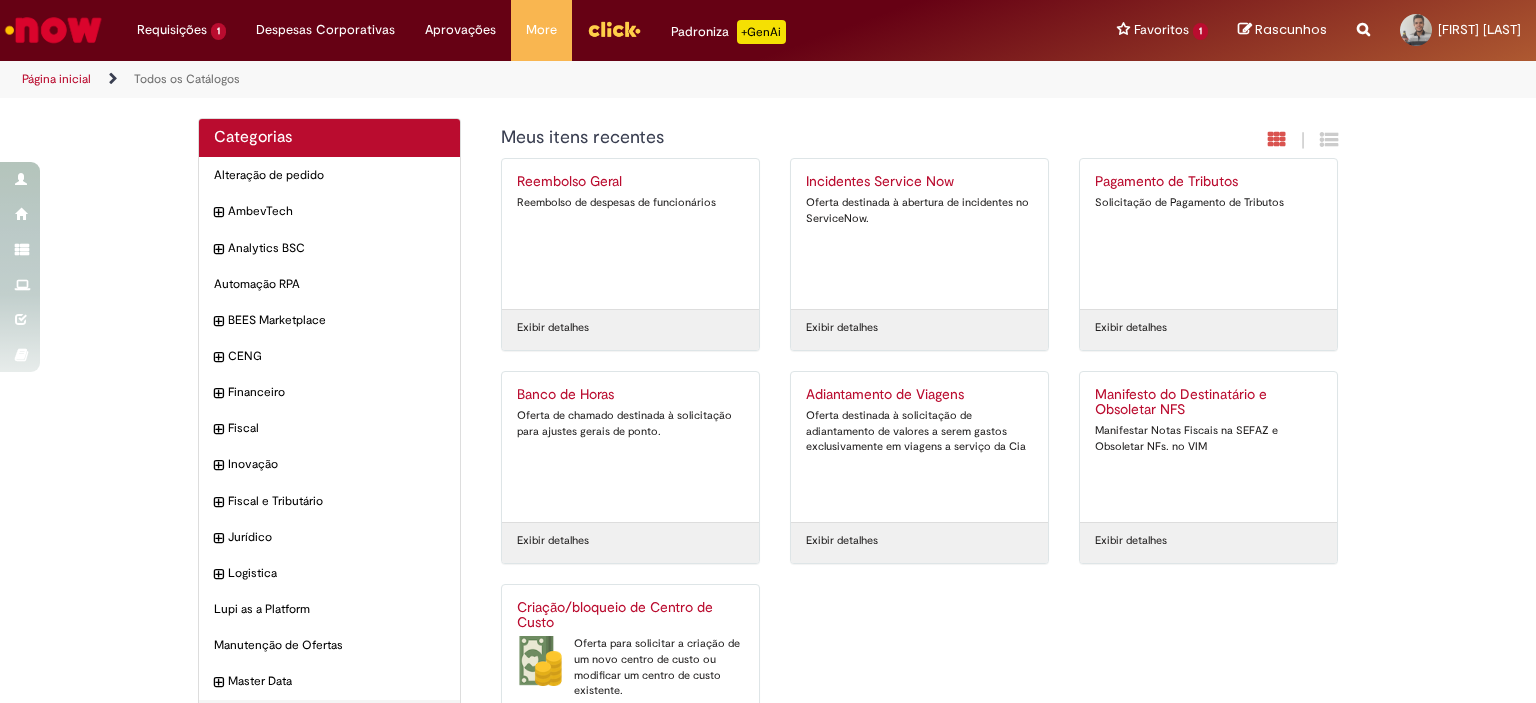 click on "Reportar problema
Artigos
Não encontrou base de conhecimento
Catálogo
Não foram encontradas ofertas
Comunidade
Nenhum resultado encontrado na comunidade" at bounding box center (1363, 30) 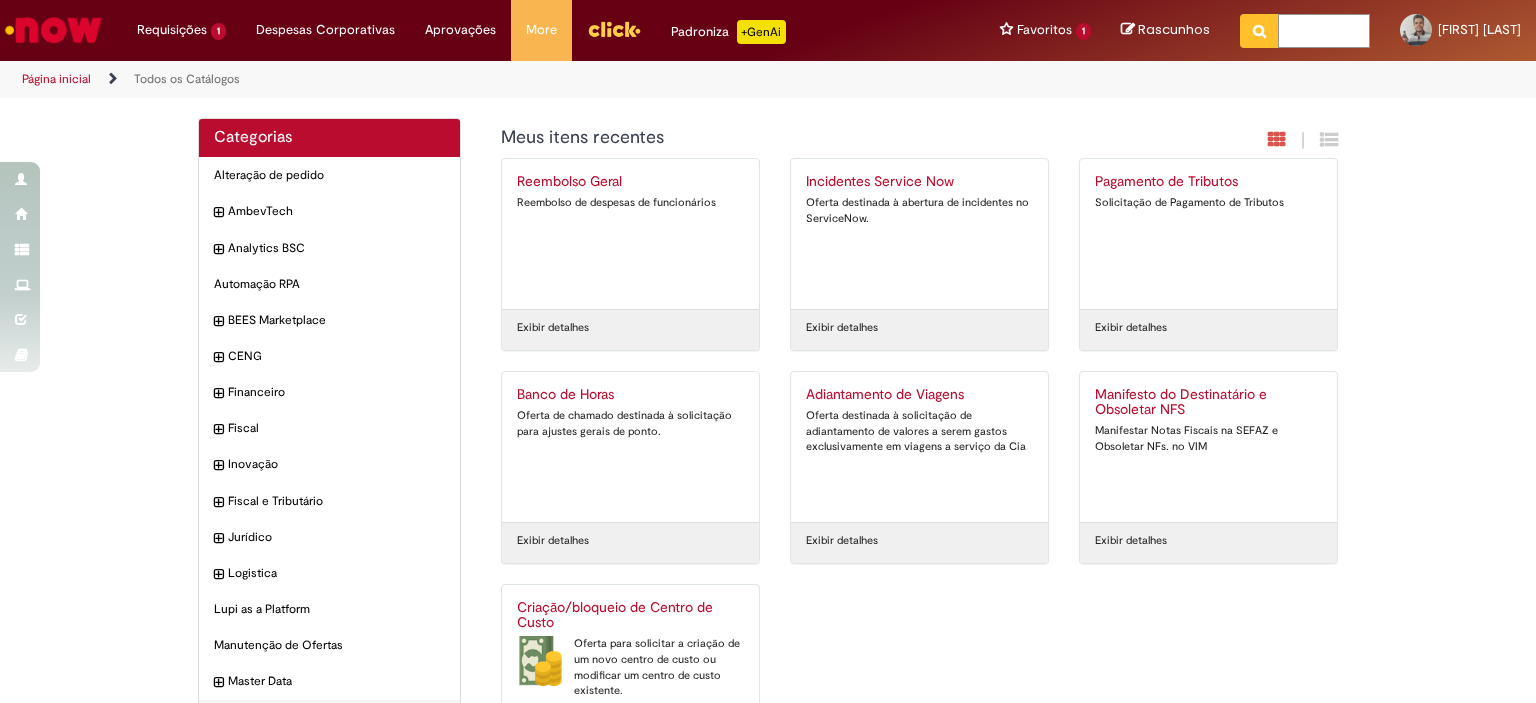 click at bounding box center [1324, 31] 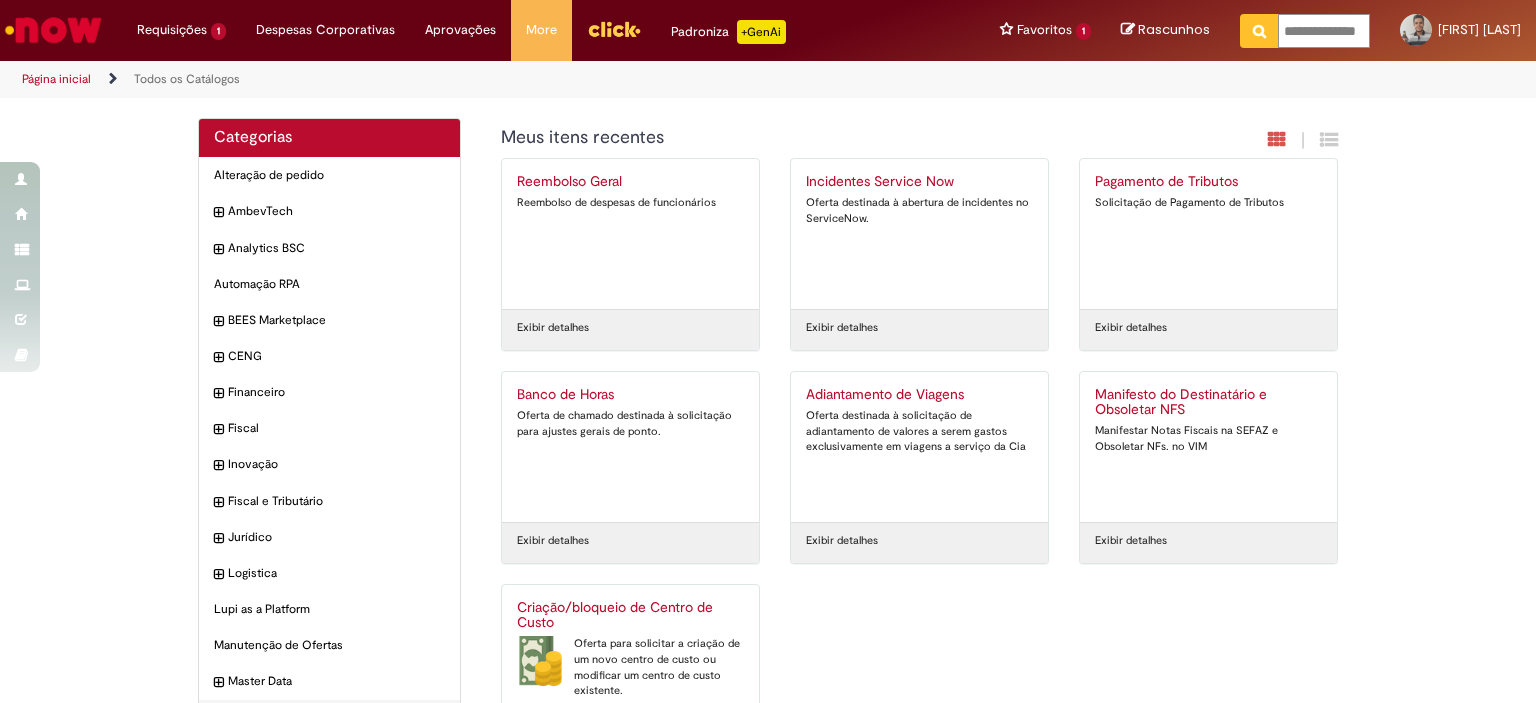 type on "**********" 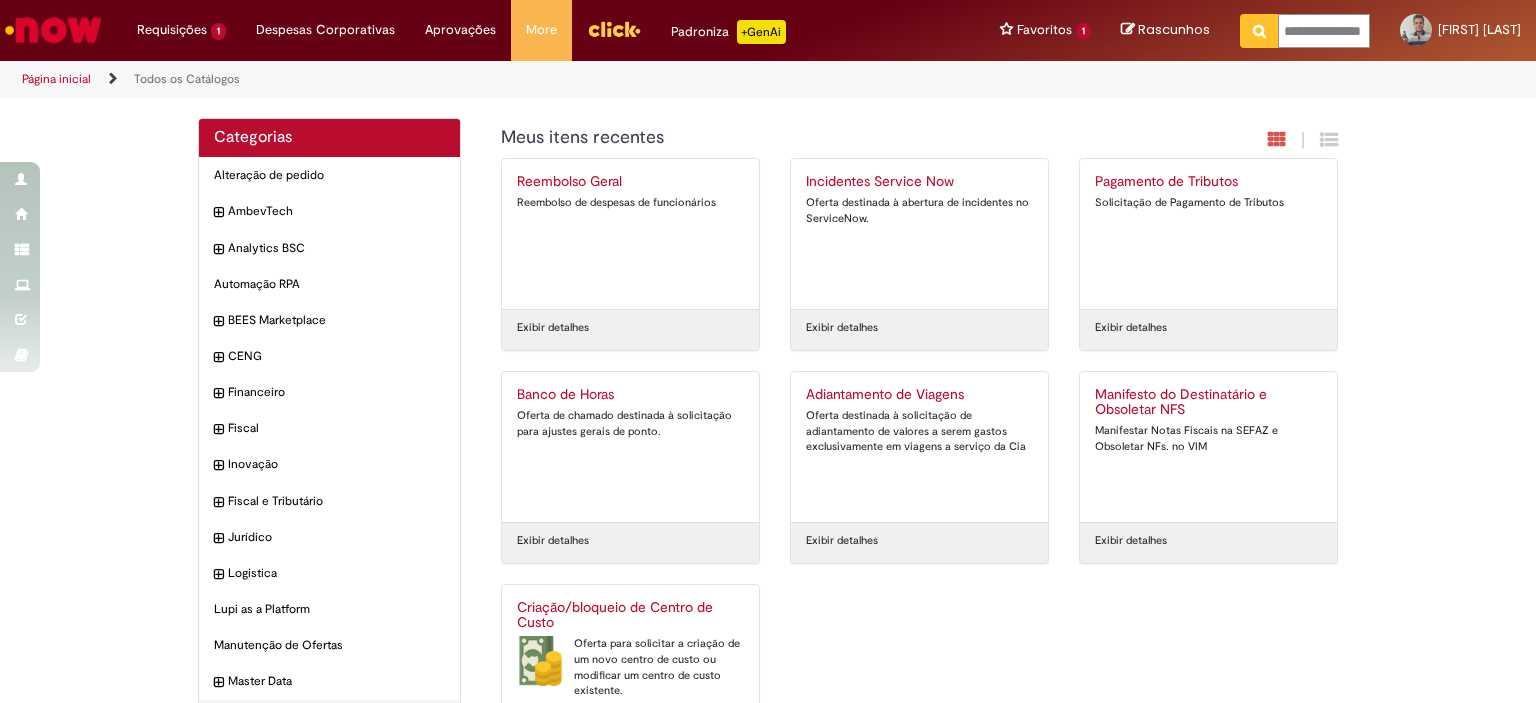scroll, scrollTop: 0, scrollLeft: 18, axis: horizontal 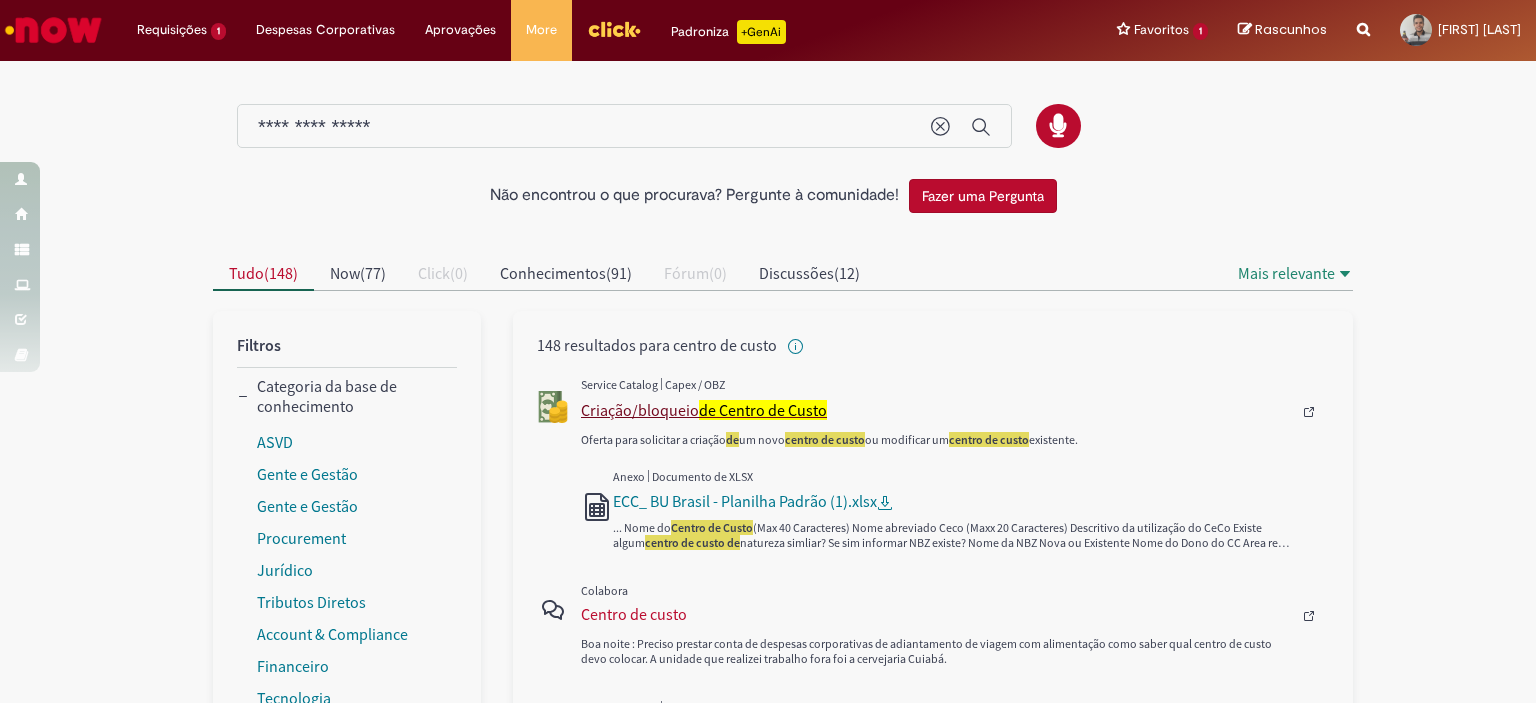 click on "Criação/bloqueio  de Centro de Custo" at bounding box center (936, 410) 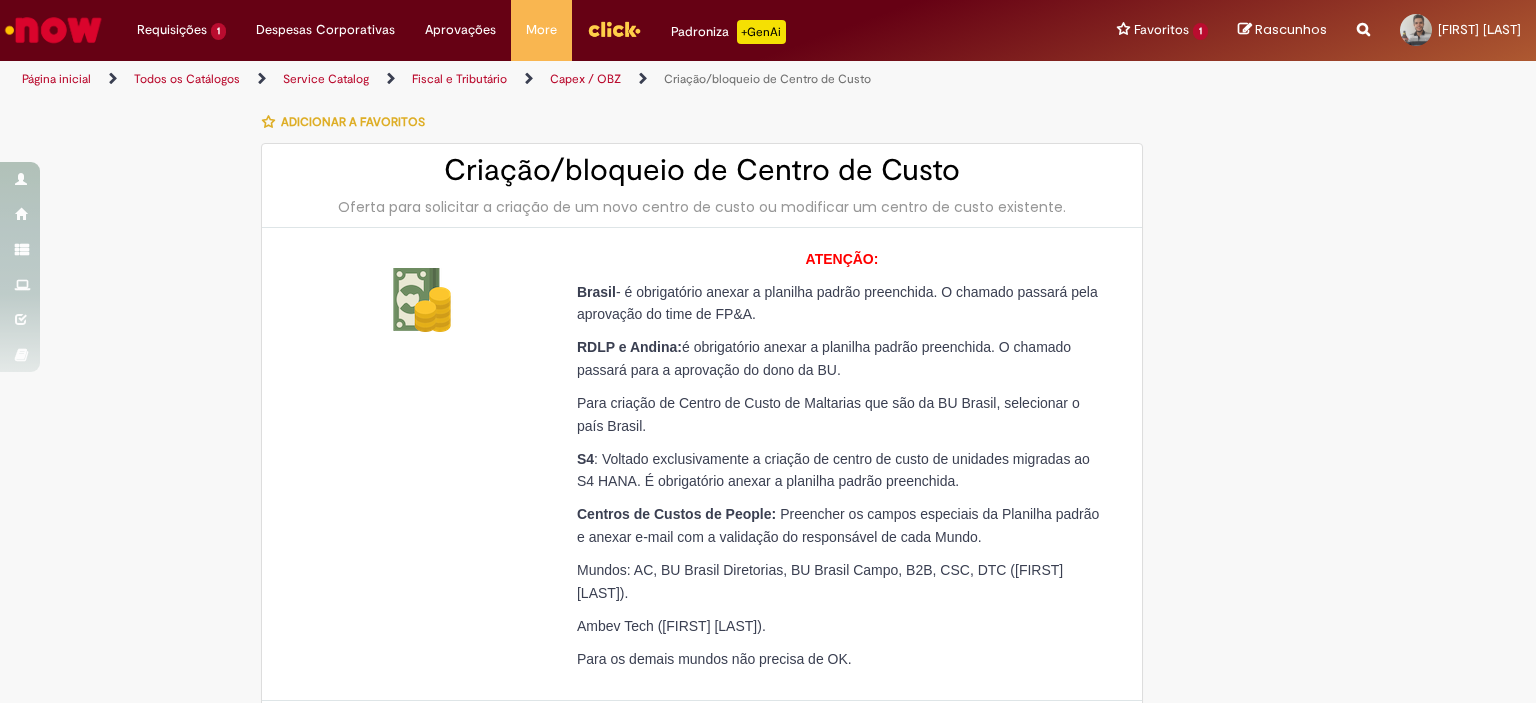 type on "********" 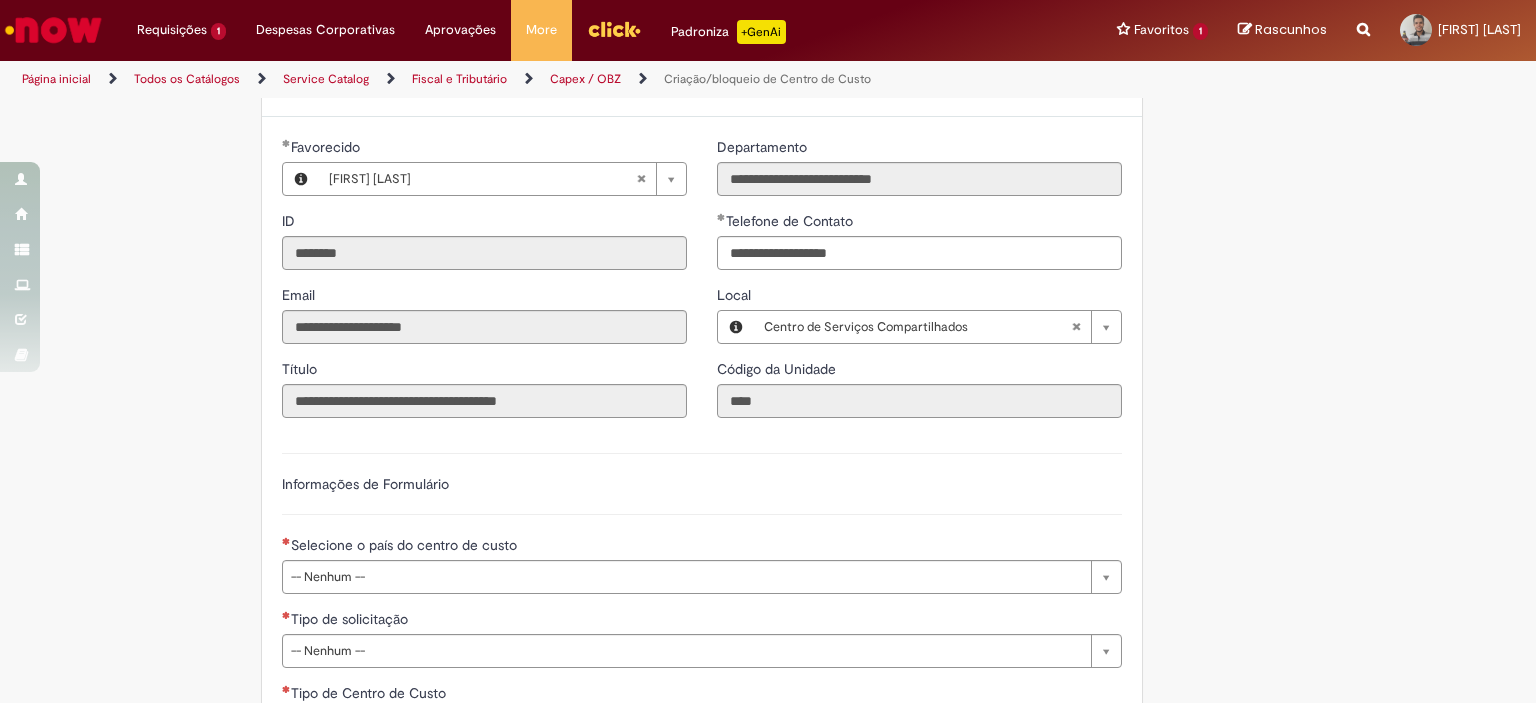 scroll, scrollTop: 800, scrollLeft: 0, axis: vertical 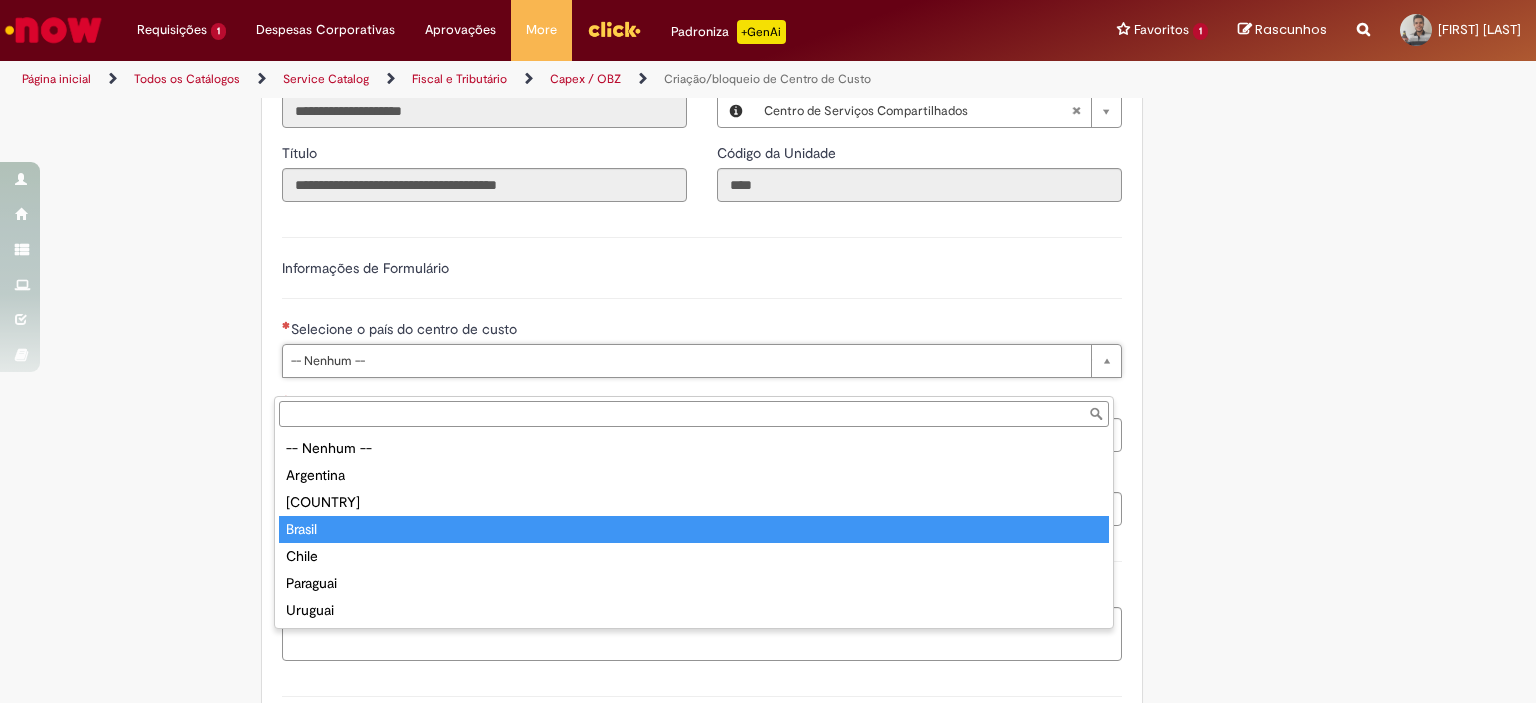 type on "******" 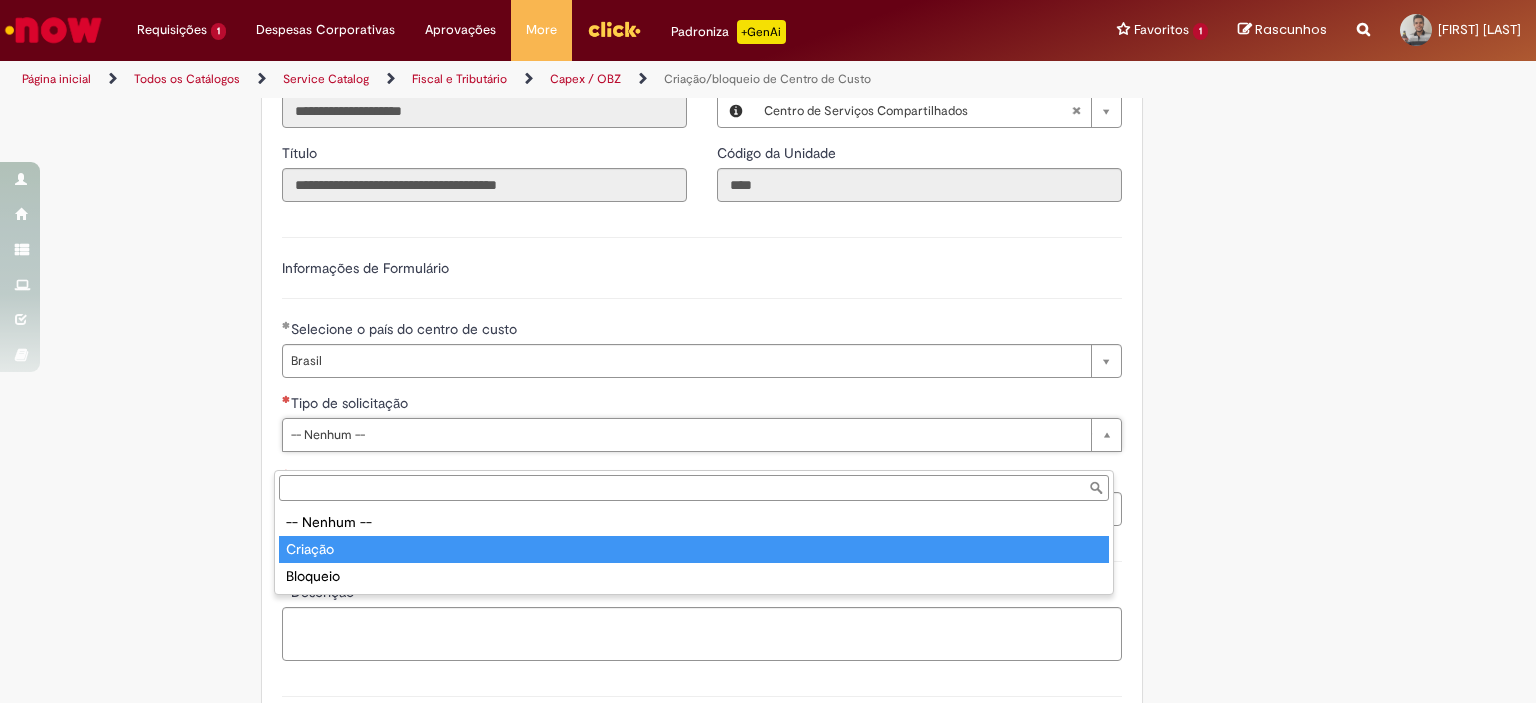 type on "*******" 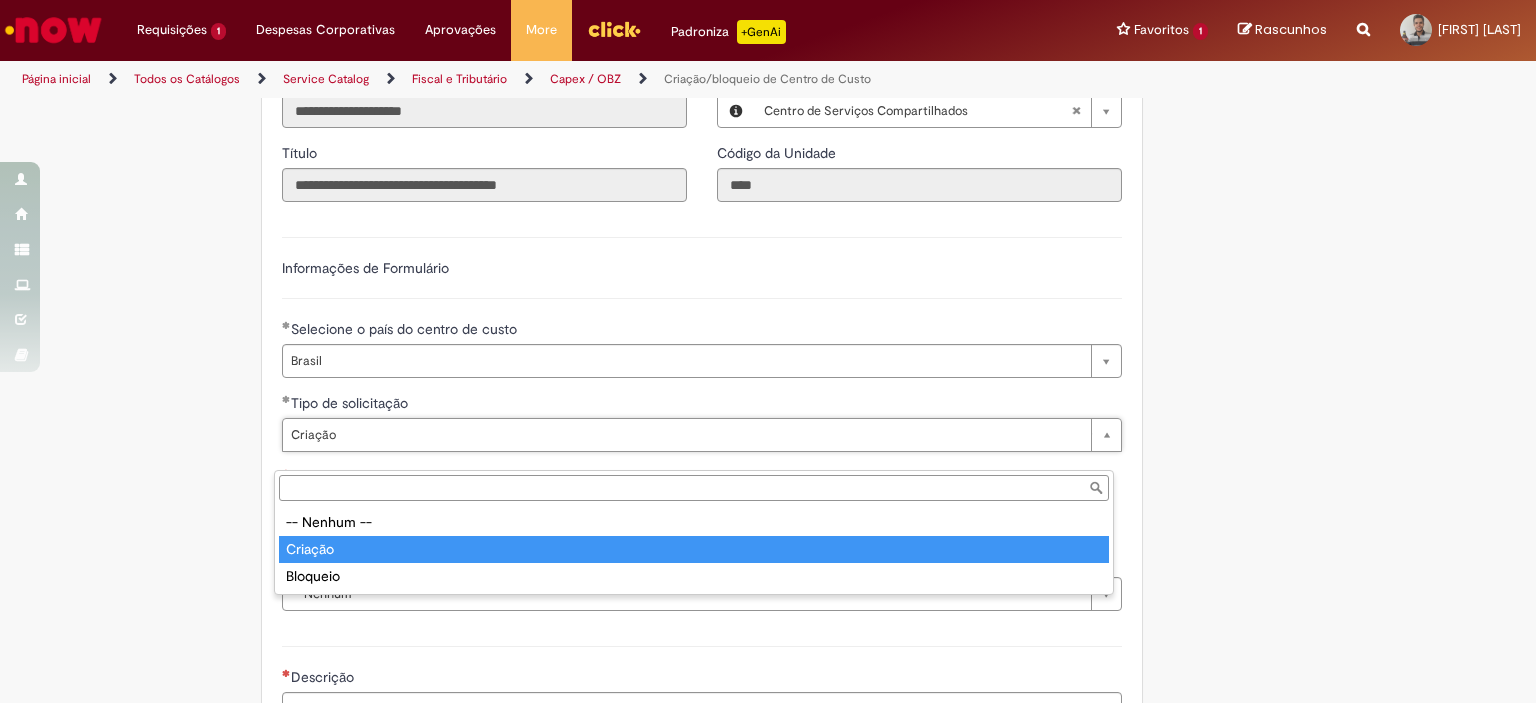 type on "*******" 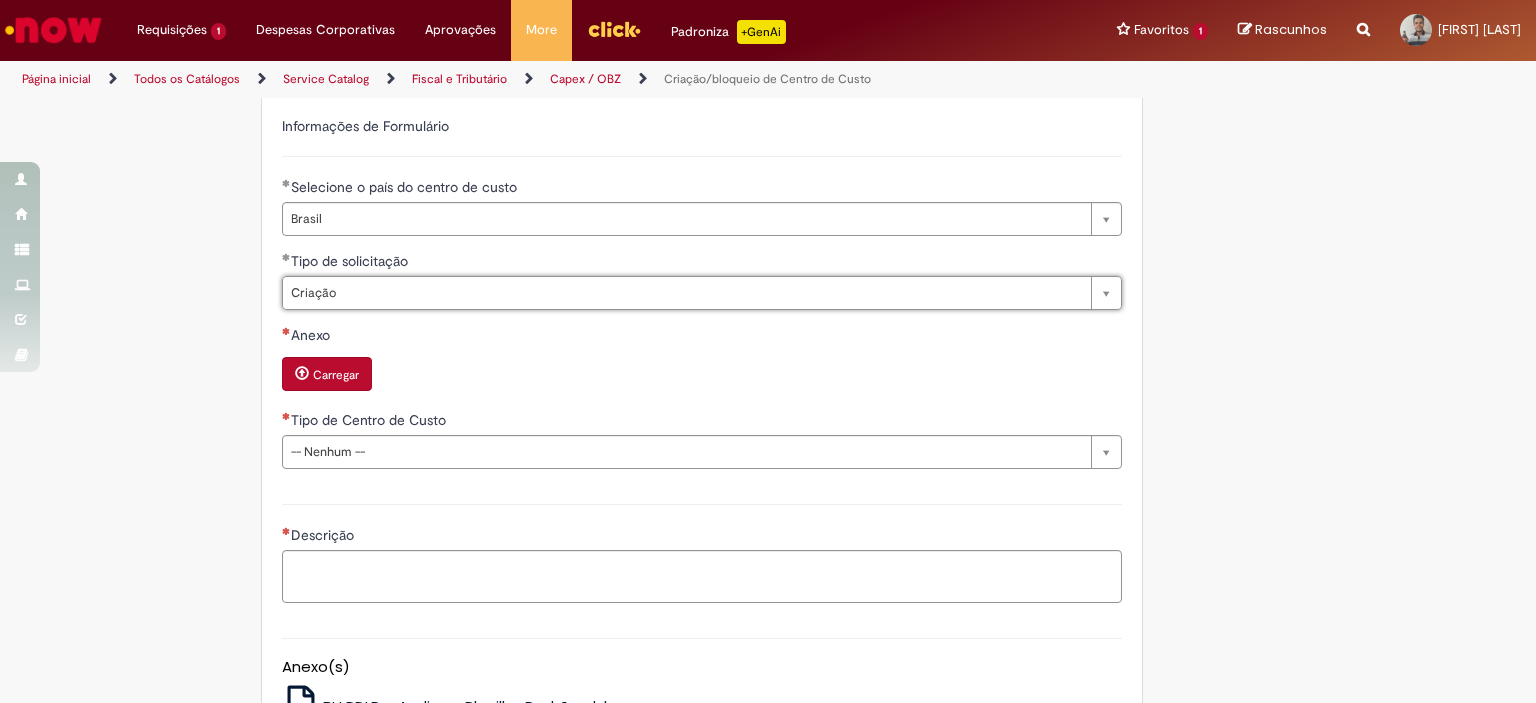 scroll, scrollTop: 1000, scrollLeft: 0, axis: vertical 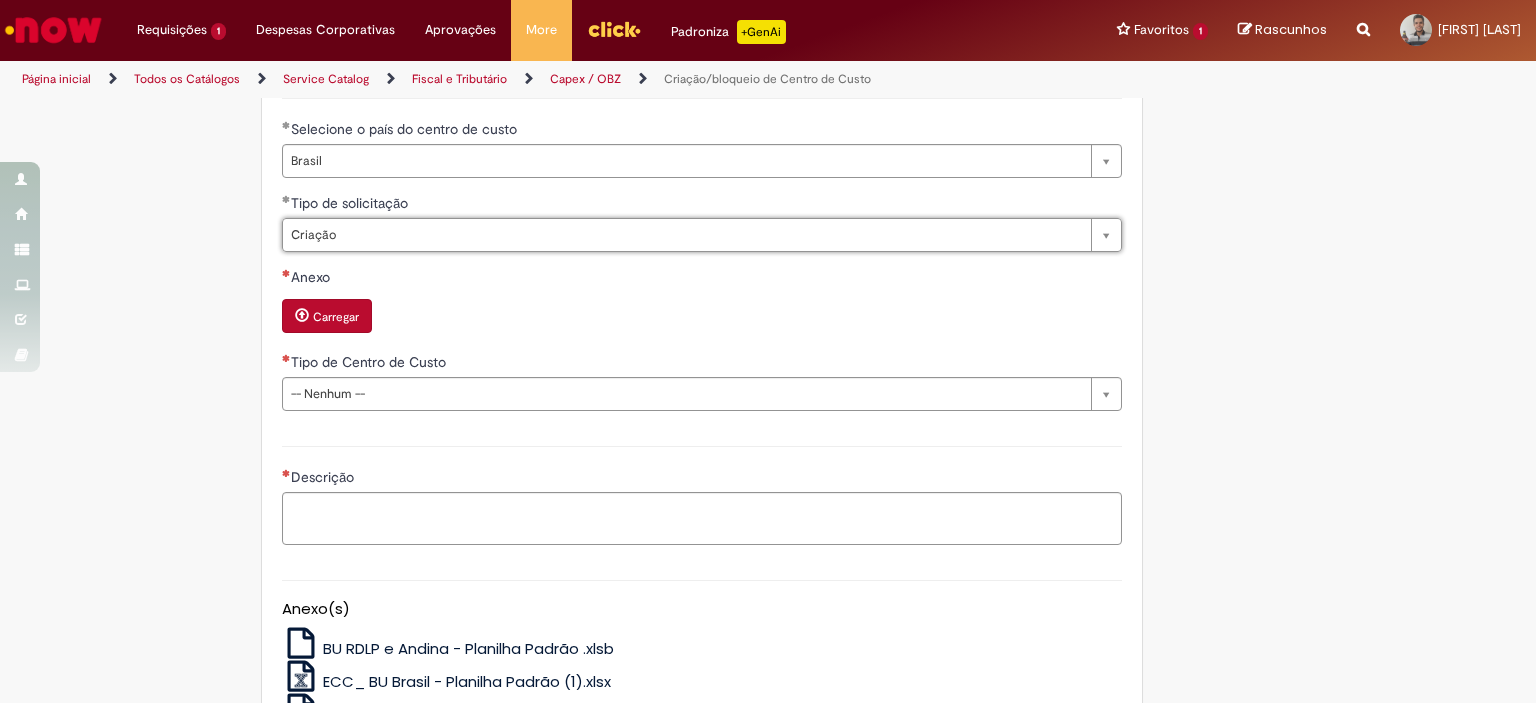 click at bounding box center (302, 315) 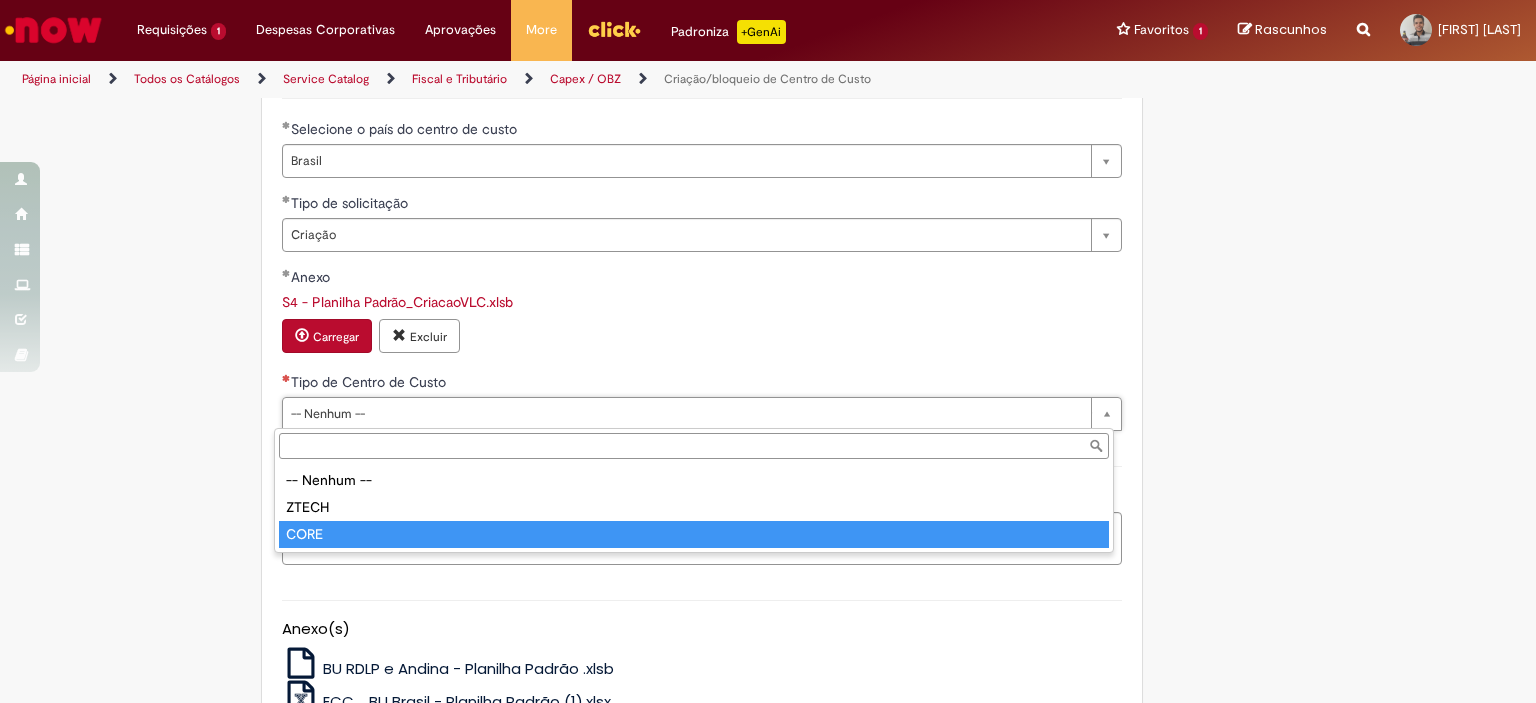 type on "****" 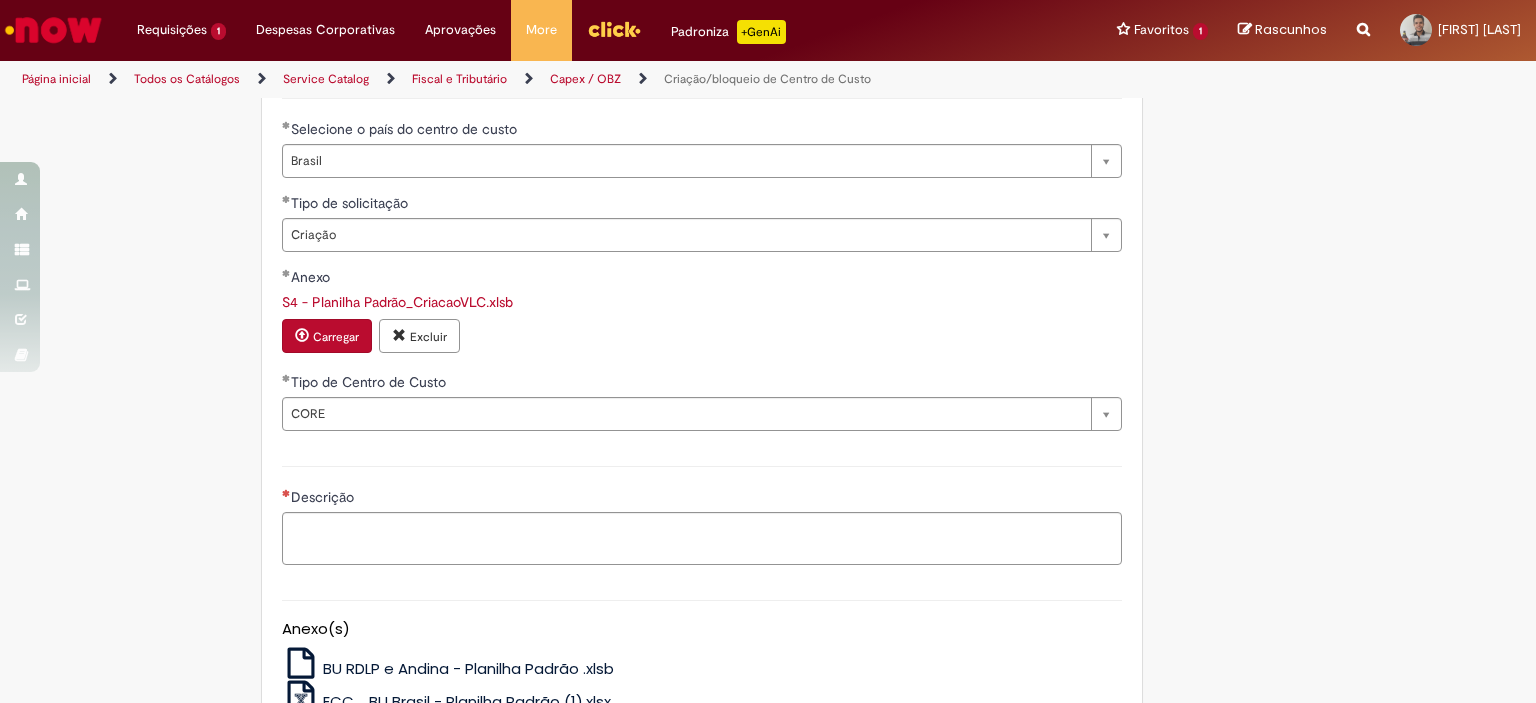 click on "Descrição" at bounding box center (702, 513) 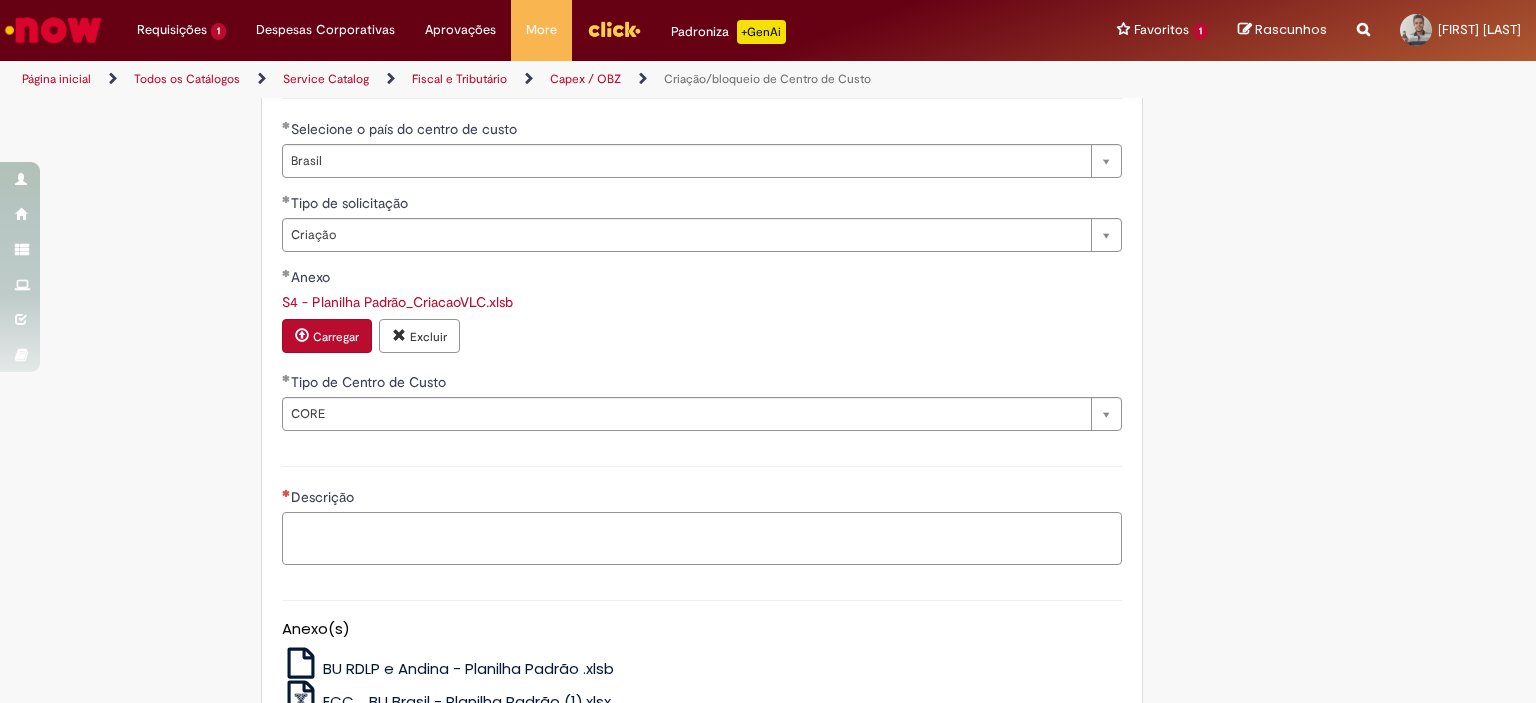 click on "Descrição" at bounding box center [702, 539] 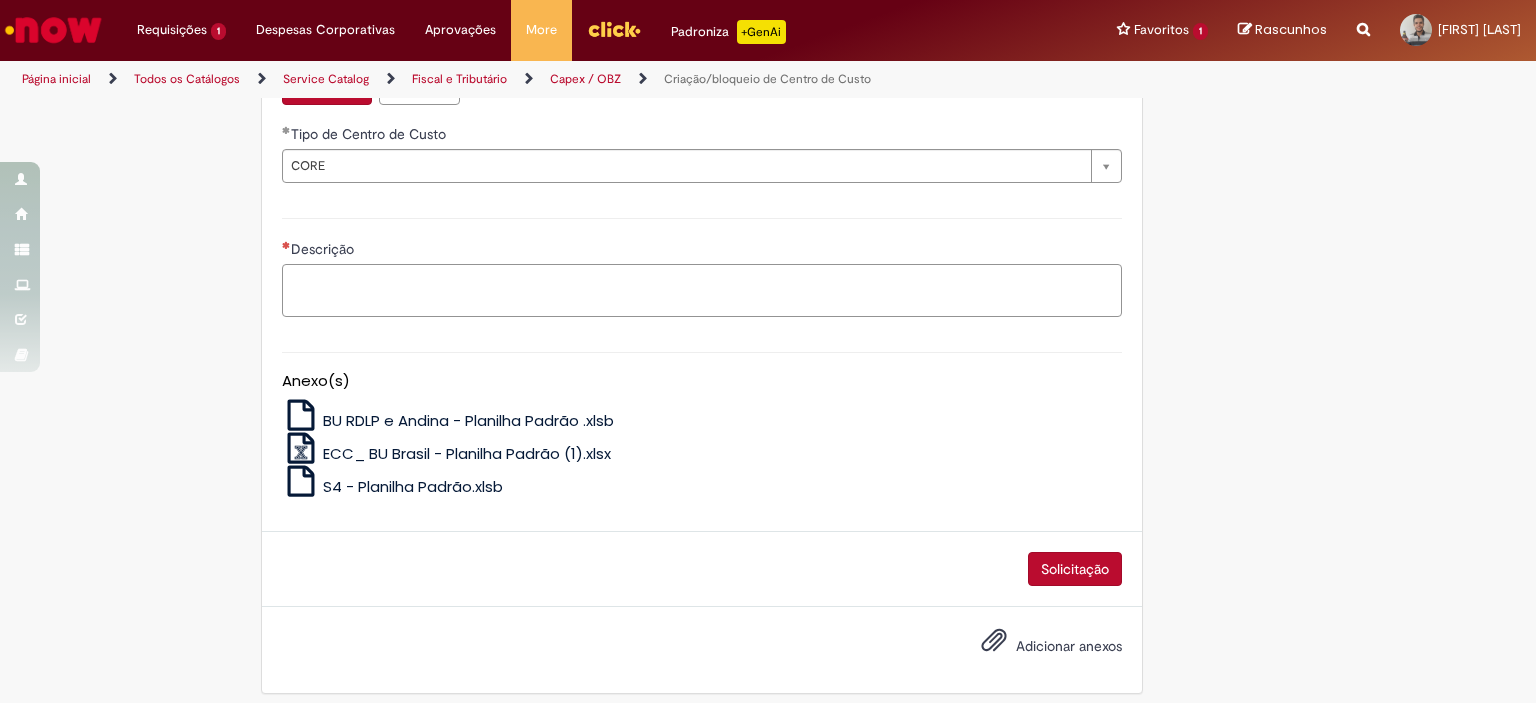 scroll, scrollTop: 1280, scrollLeft: 0, axis: vertical 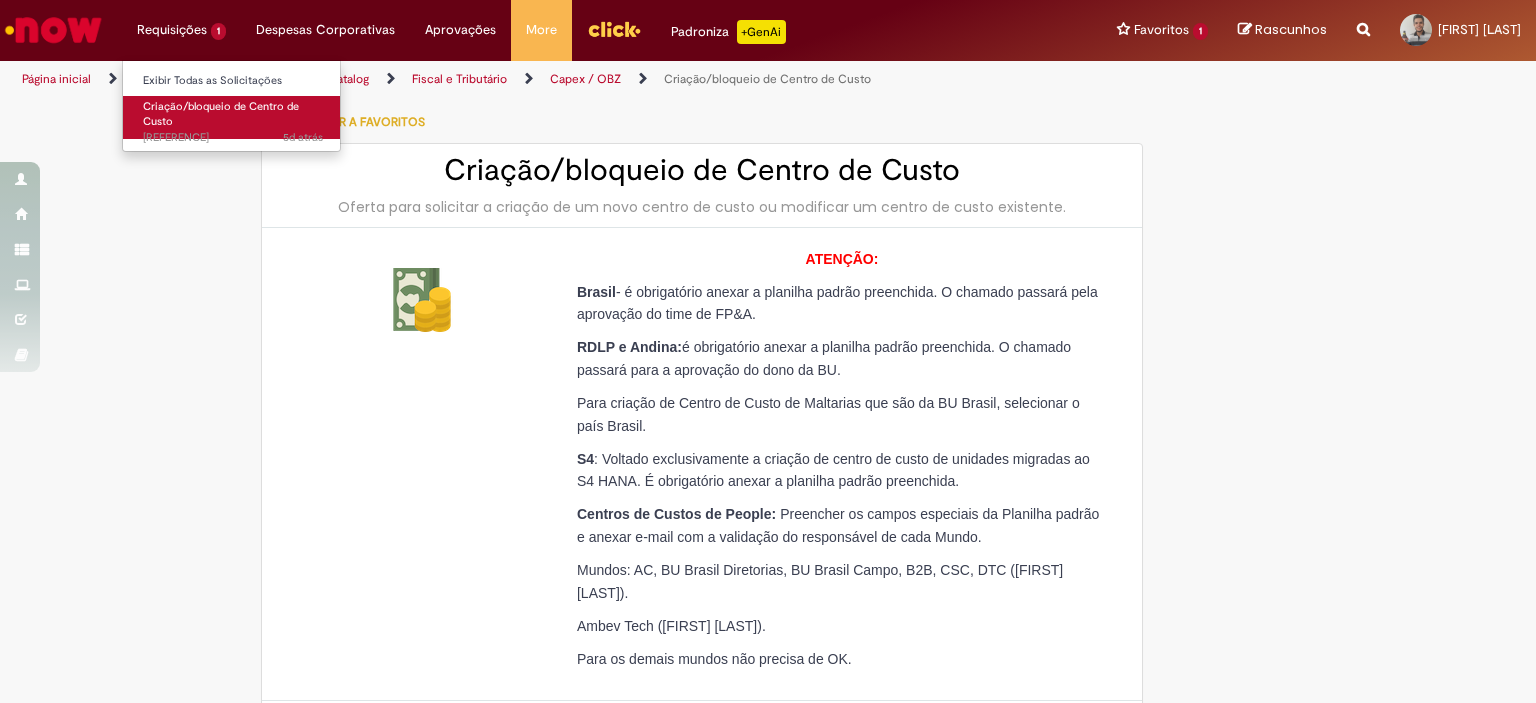 click on "Criação/bloqueio de Centro de Custo
5d atrás 5 dias atrás  [REFERENCE]" at bounding box center (233, 117) 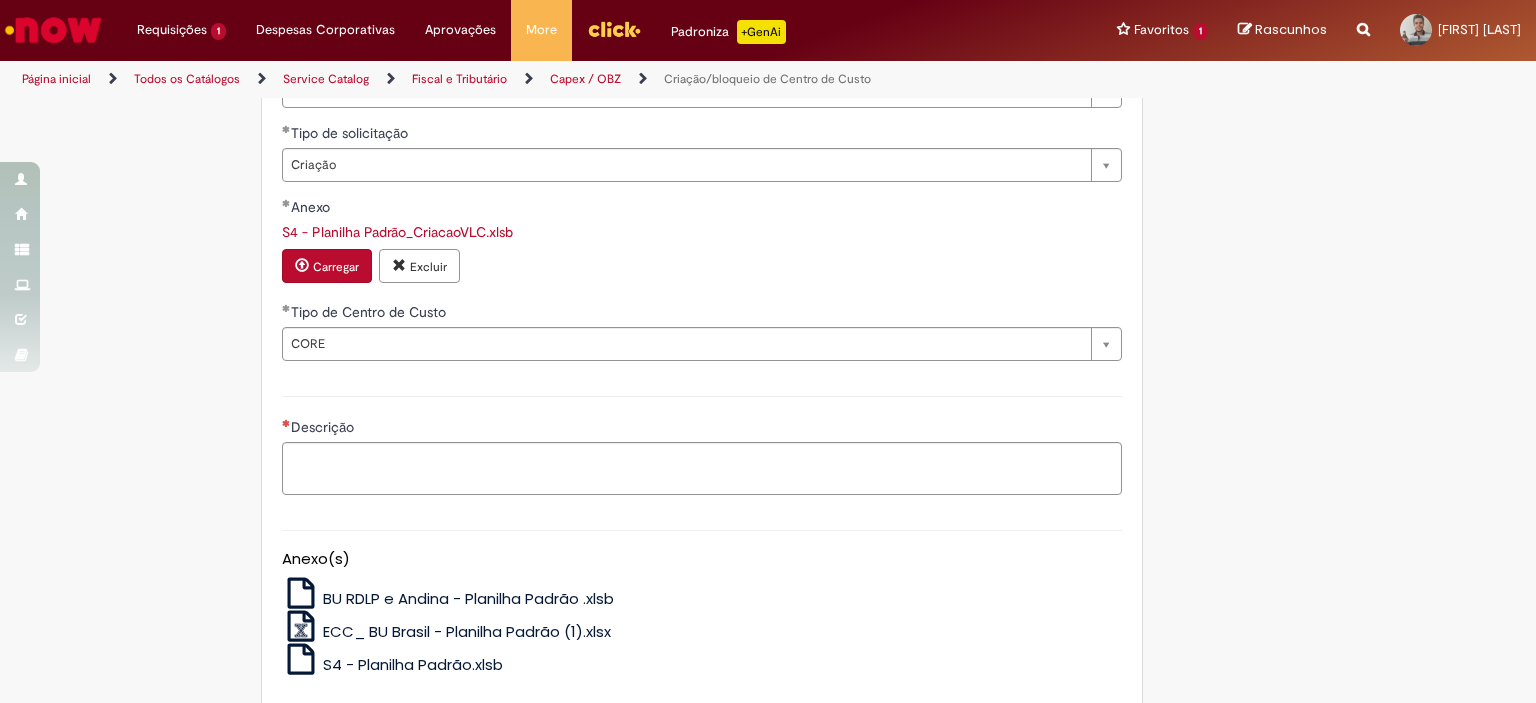 scroll, scrollTop: 1200, scrollLeft: 0, axis: vertical 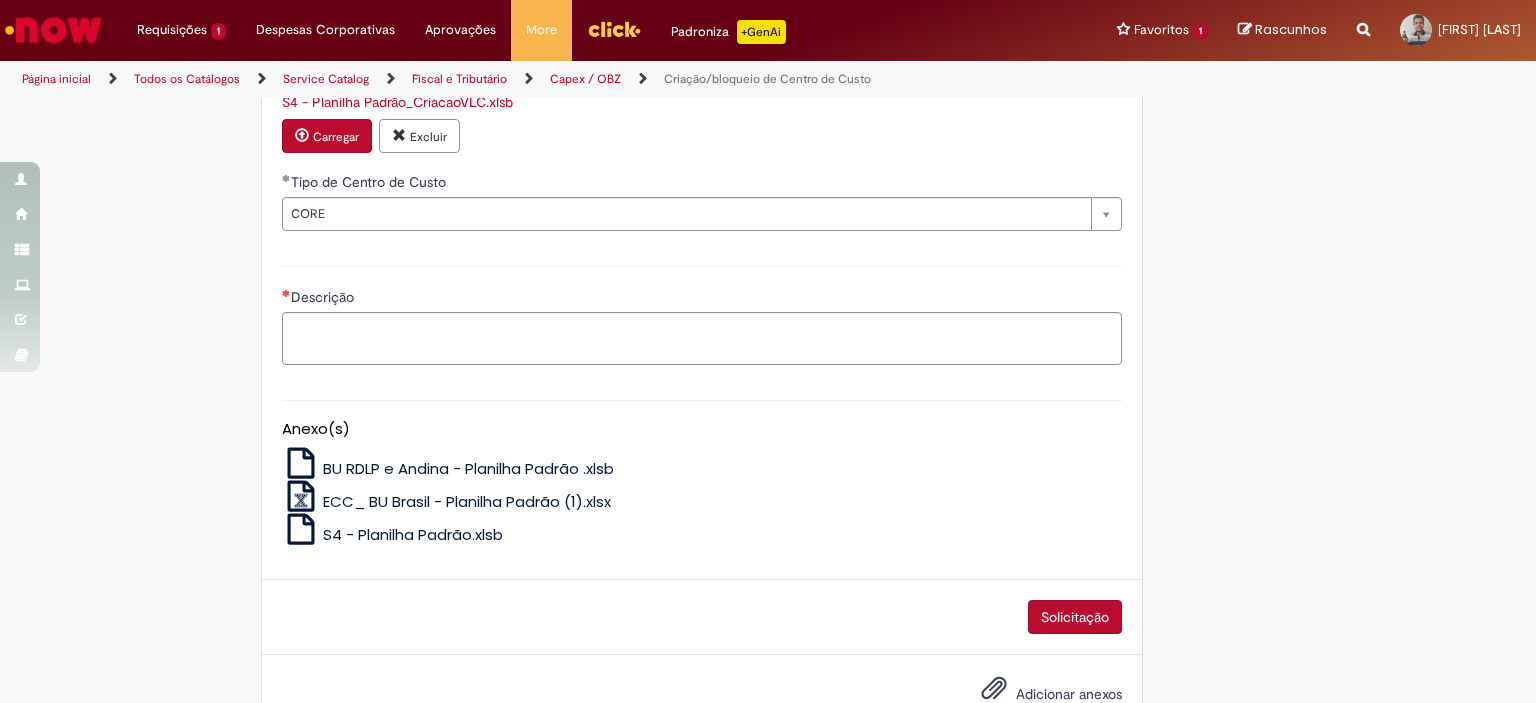 click on "Anexo(s)
BU RDLP e Andina - Planilha Padrão .xlsb
ECC_ BU Brasil - Planilha Padrão (1).xlsx
S4 - Planilha Padrão.xlsb" at bounding box center (702, 469) 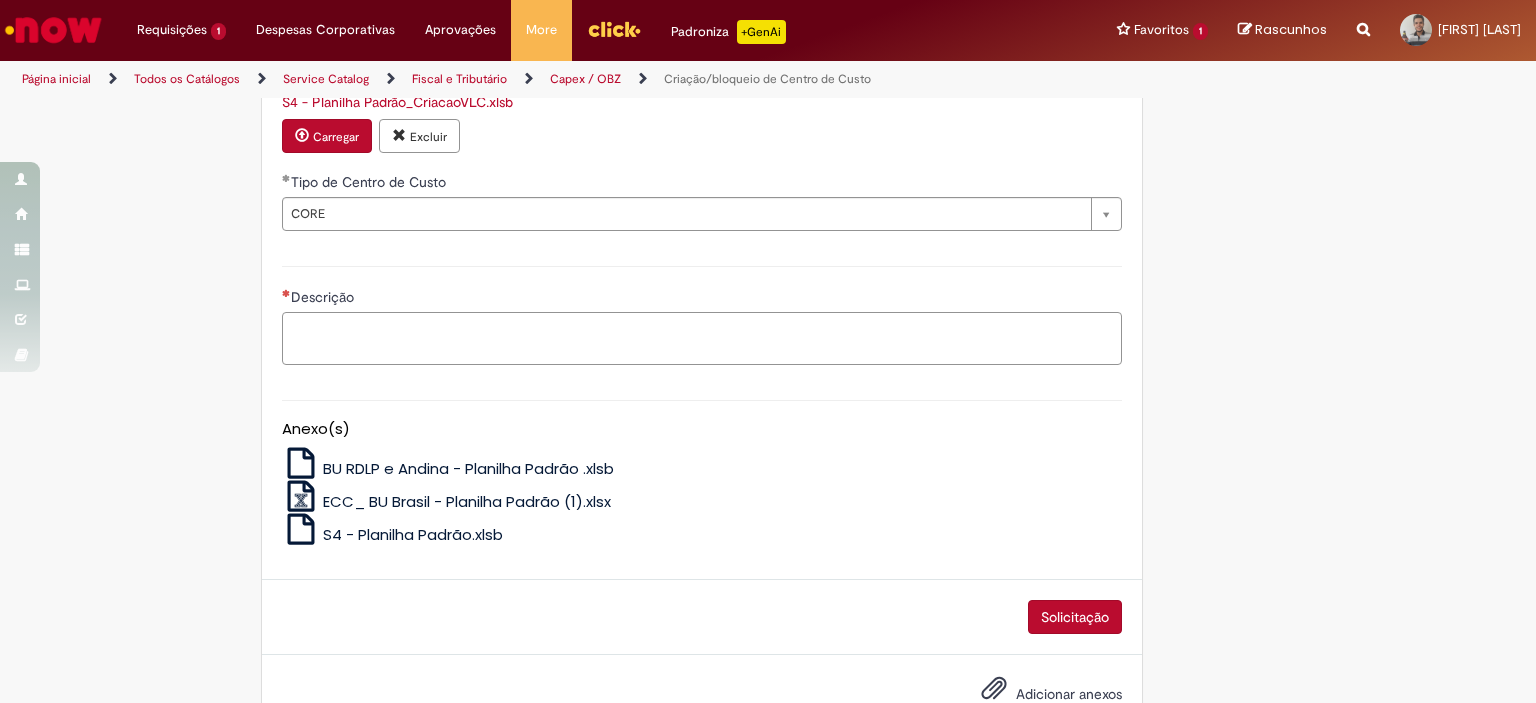 click on "Descrição" at bounding box center (702, 339) 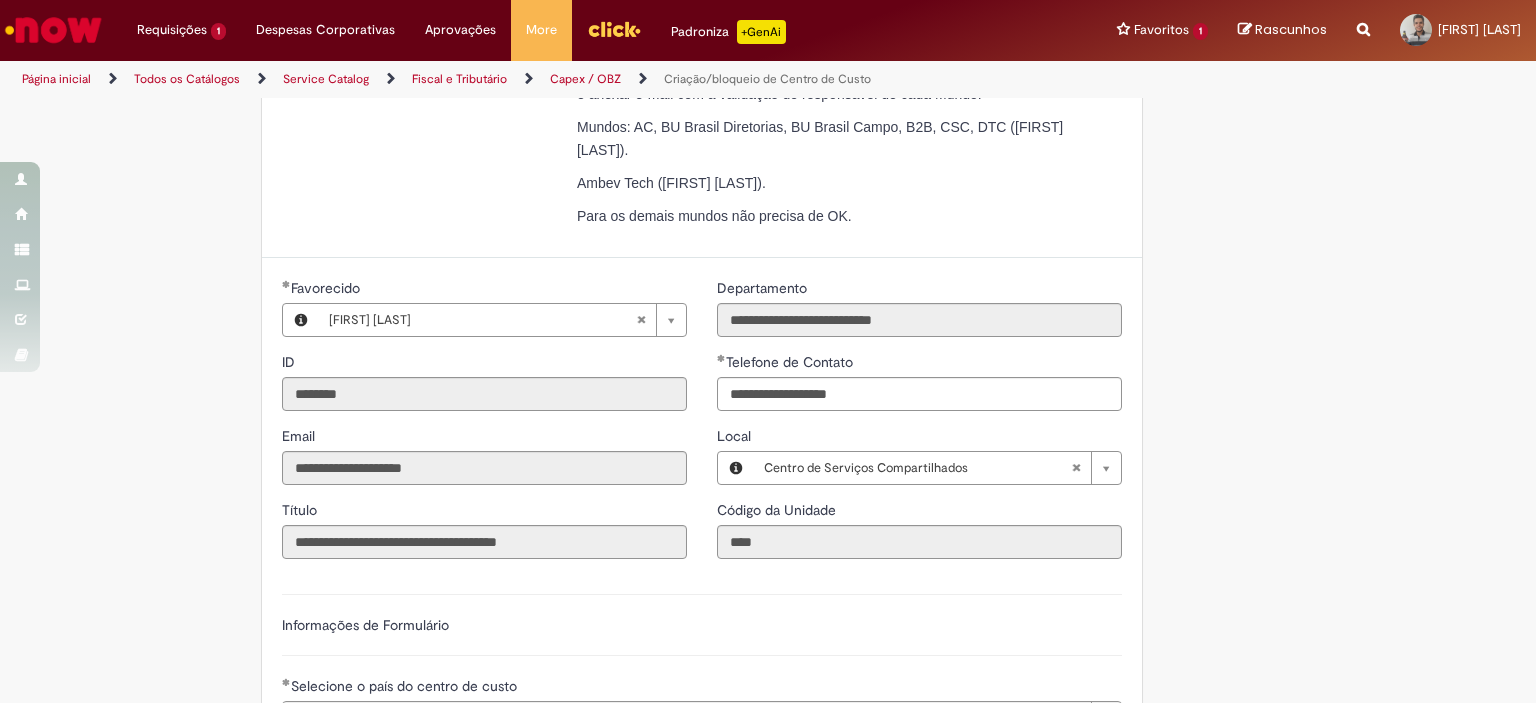 scroll, scrollTop: 600, scrollLeft: 0, axis: vertical 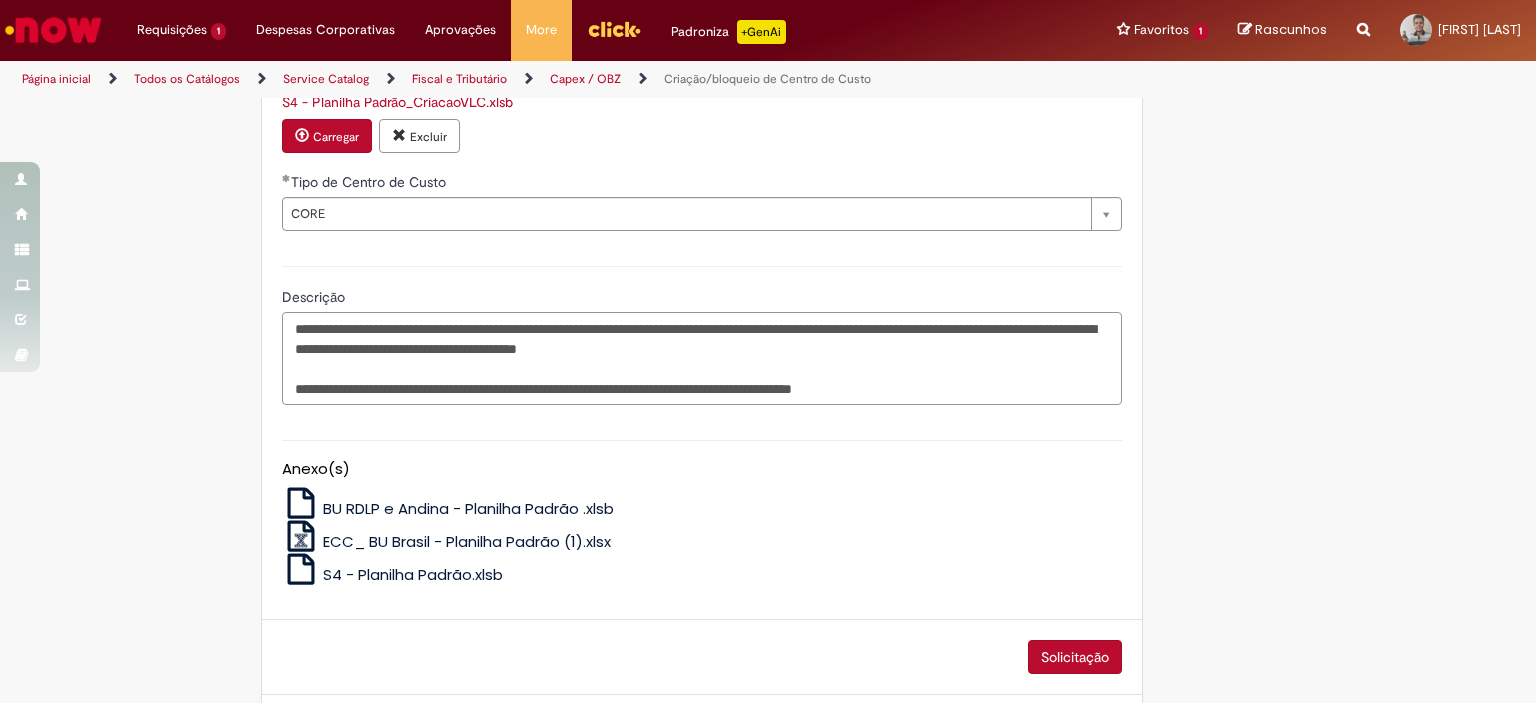 click on "**********" at bounding box center (702, 359) 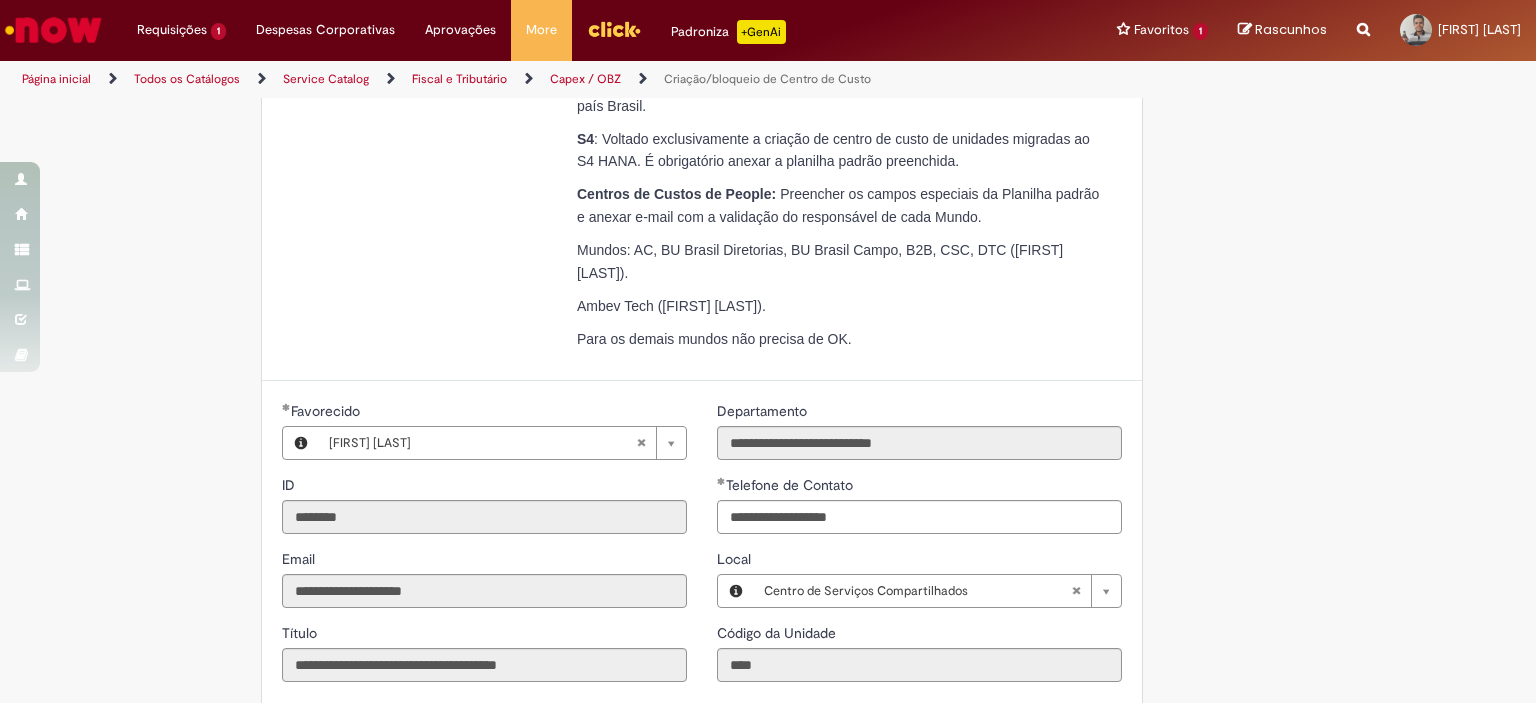 scroll, scrollTop: 0, scrollLeft: 0, axis: both 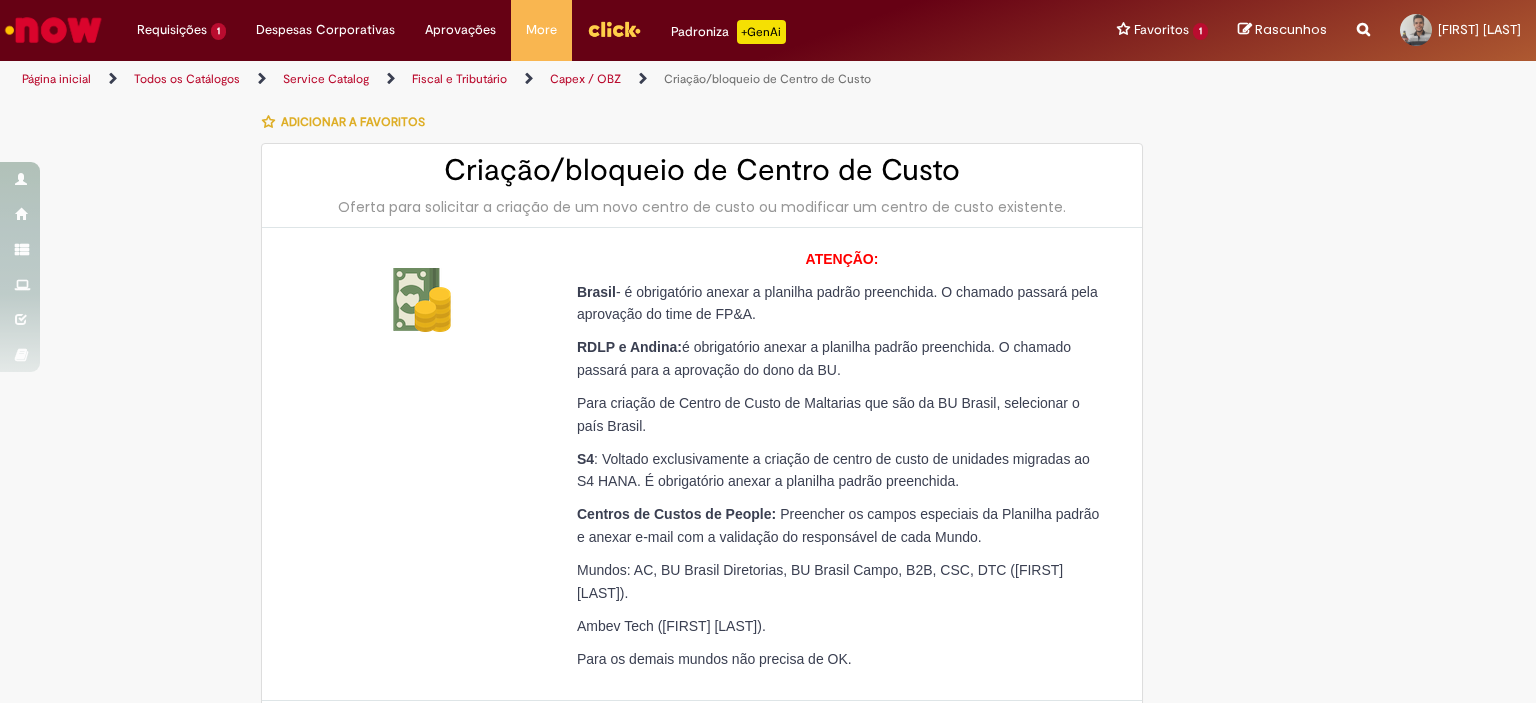 type on "**********" 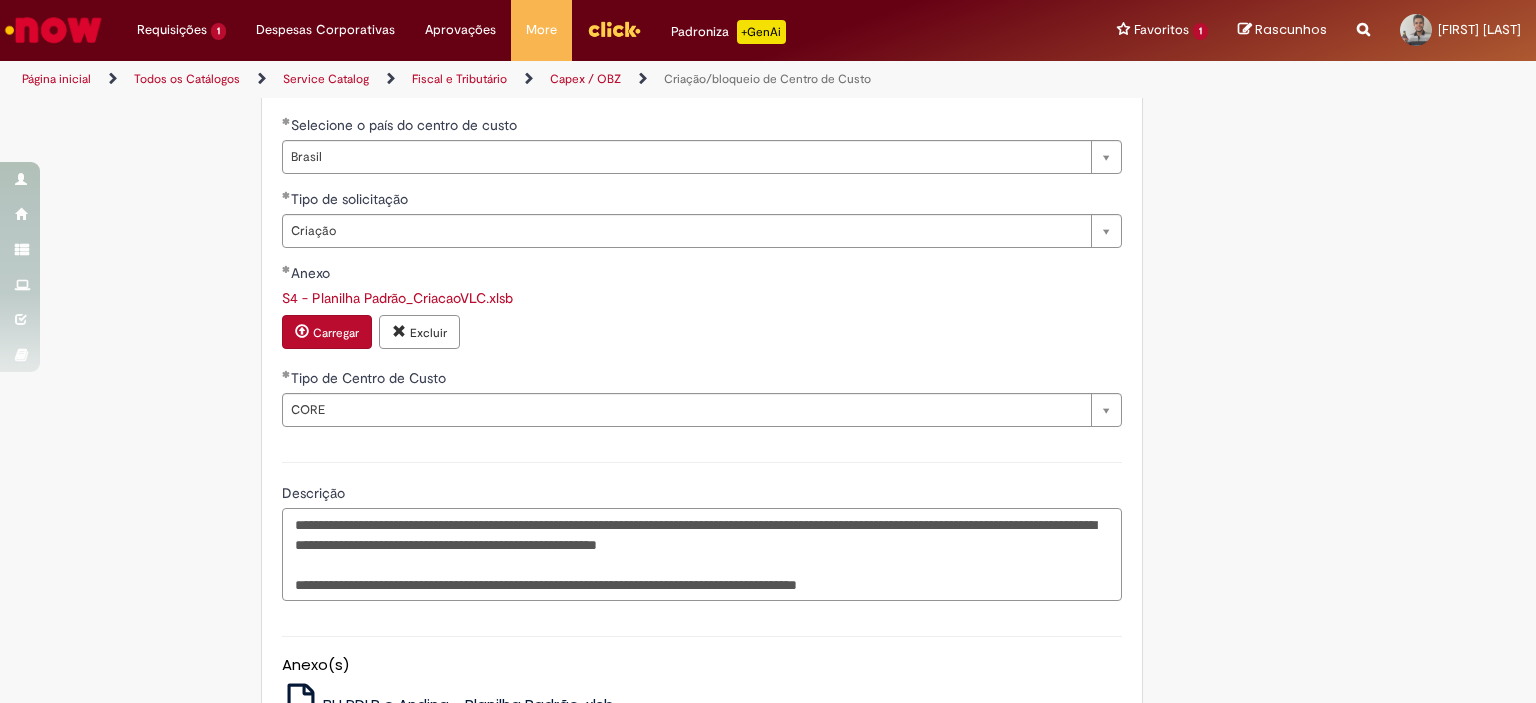 scroll, scrollTop: 820, scrollLeft: 0, axis: vertical 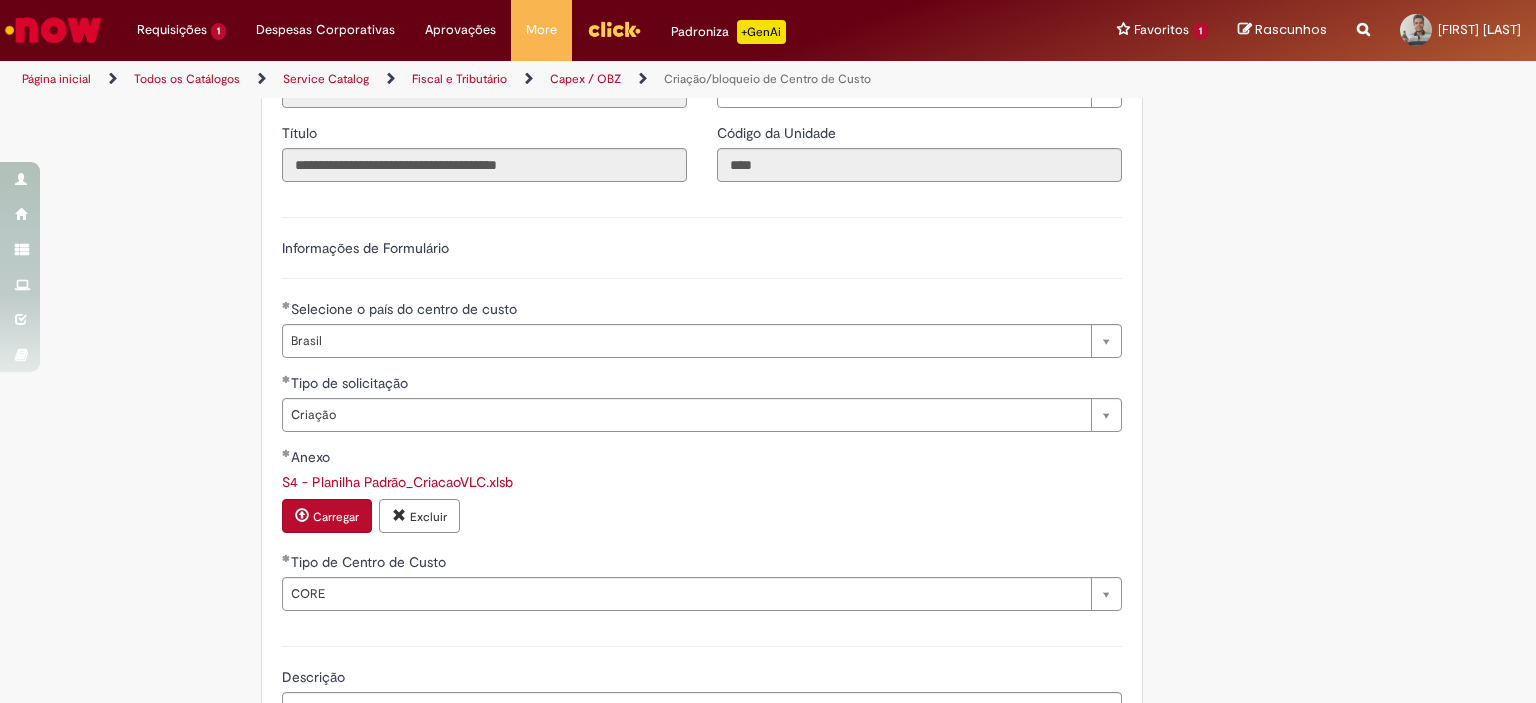 click at bounding box center [399, 515] 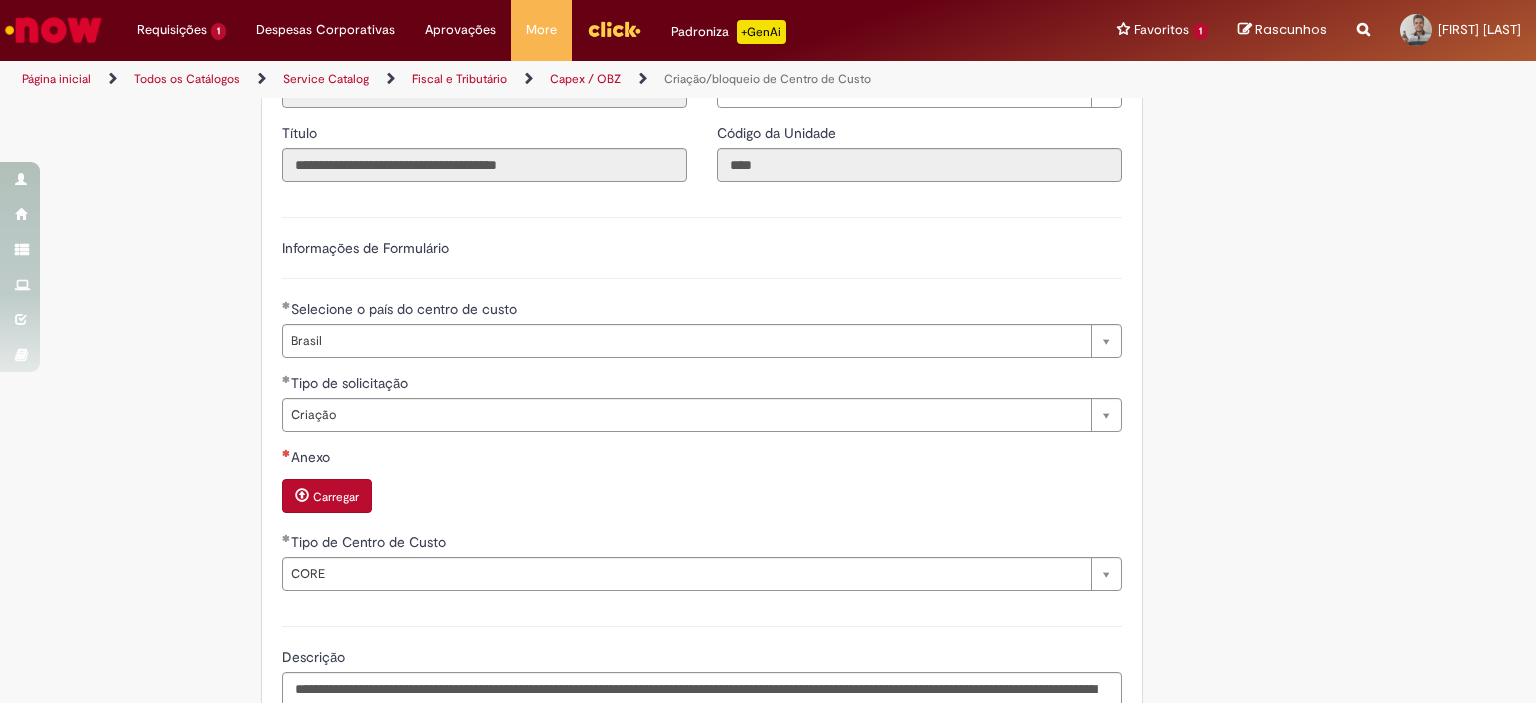 click on "Carregar" at bounding box center [327, 496] 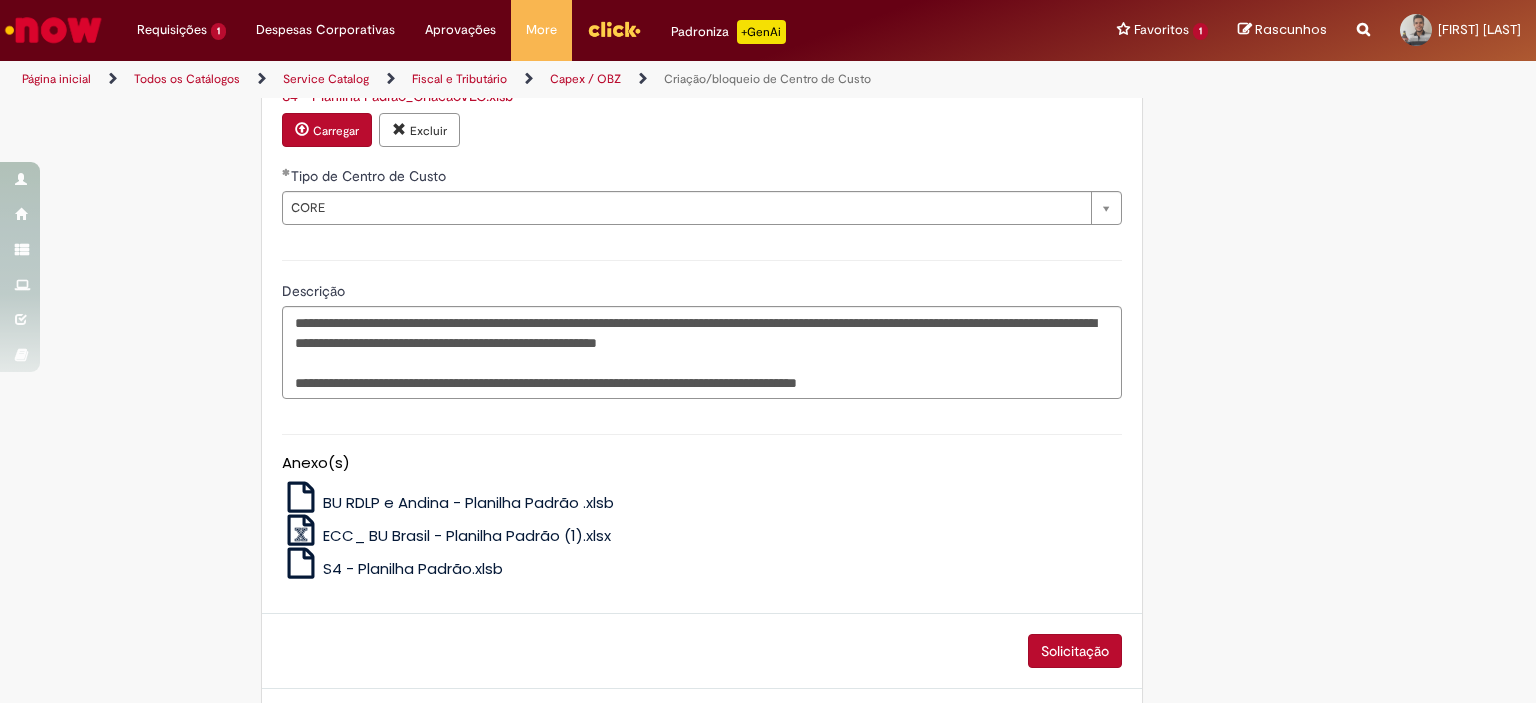 scroll, scrollTop: 1320, scrollLeft: 0, axis: vertical 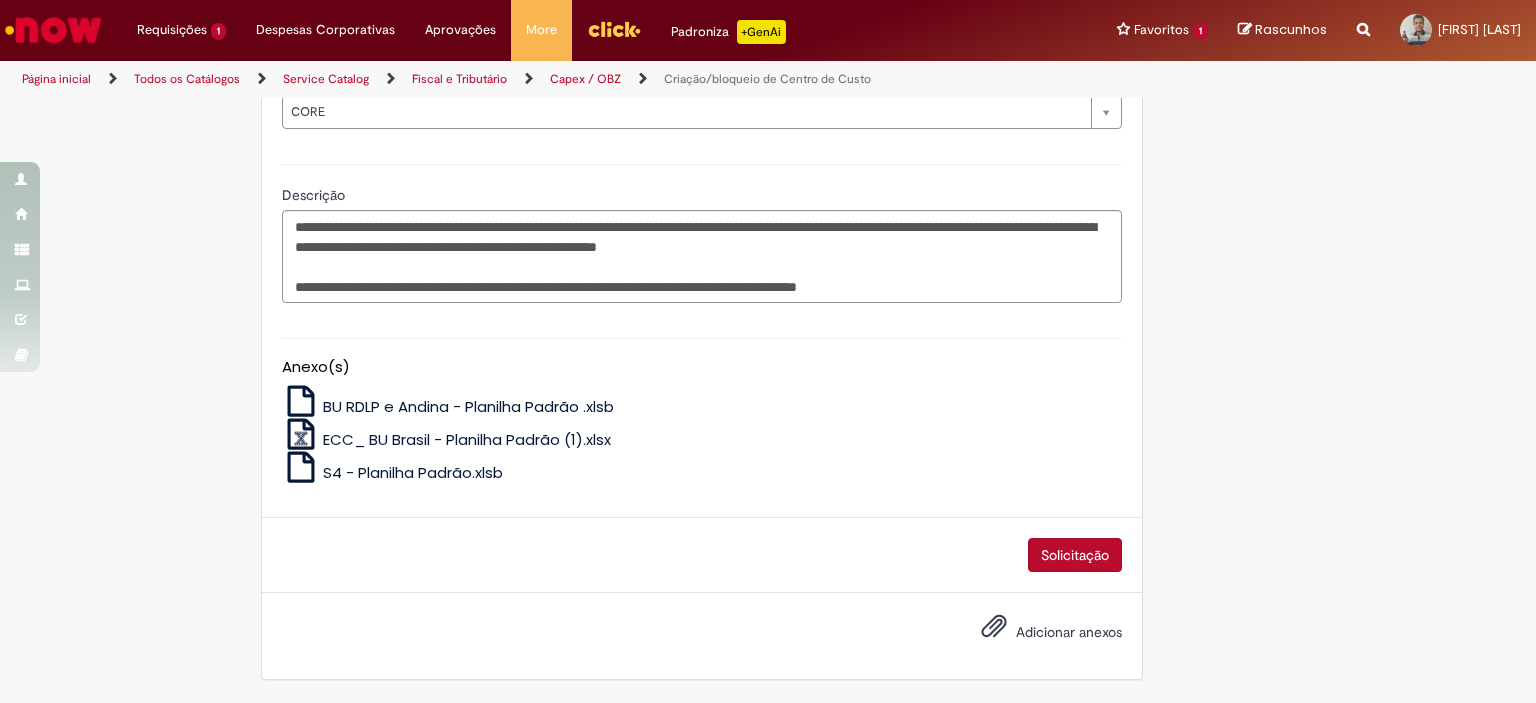 click on "Solicitação" at bounding box center (1075, 555) 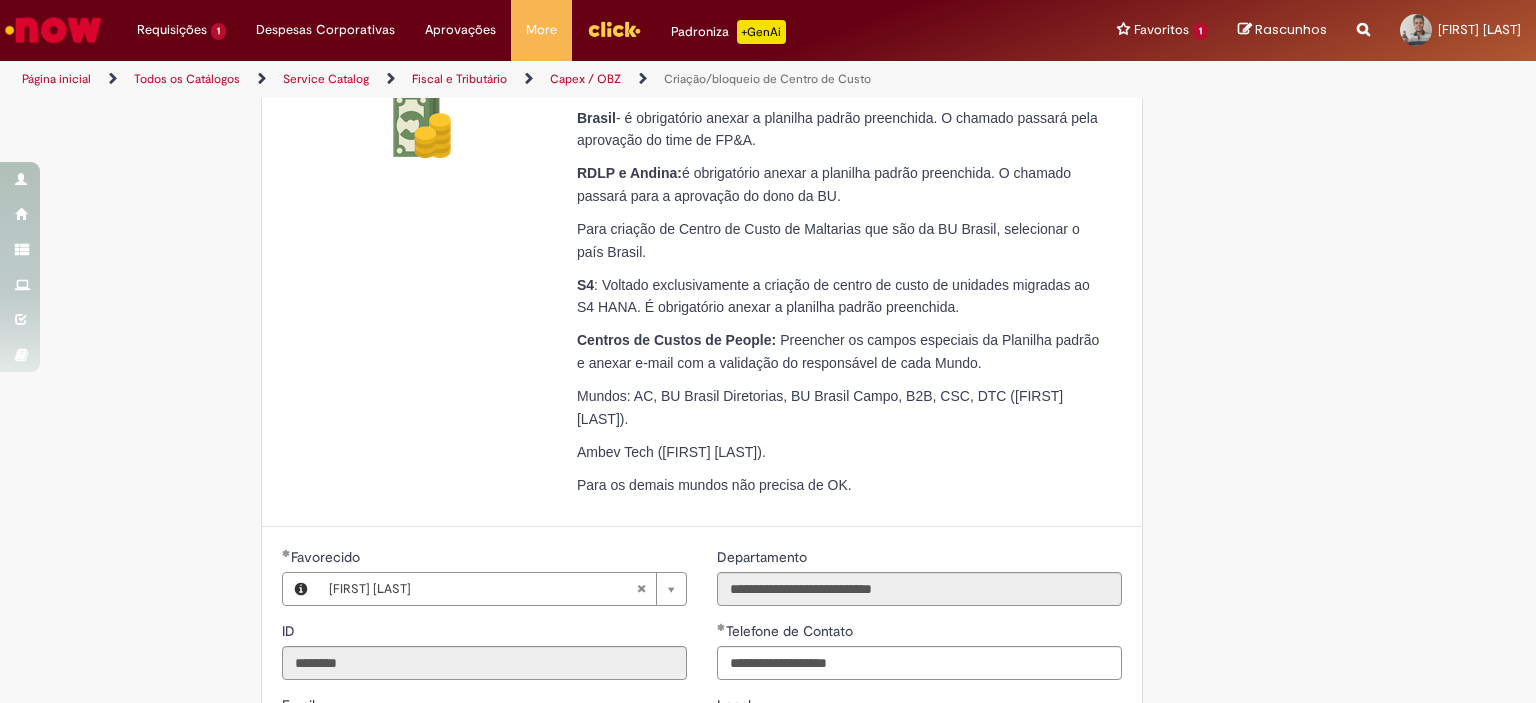scroll, scrollTop: 0, scrollLeft: 0, axis: both 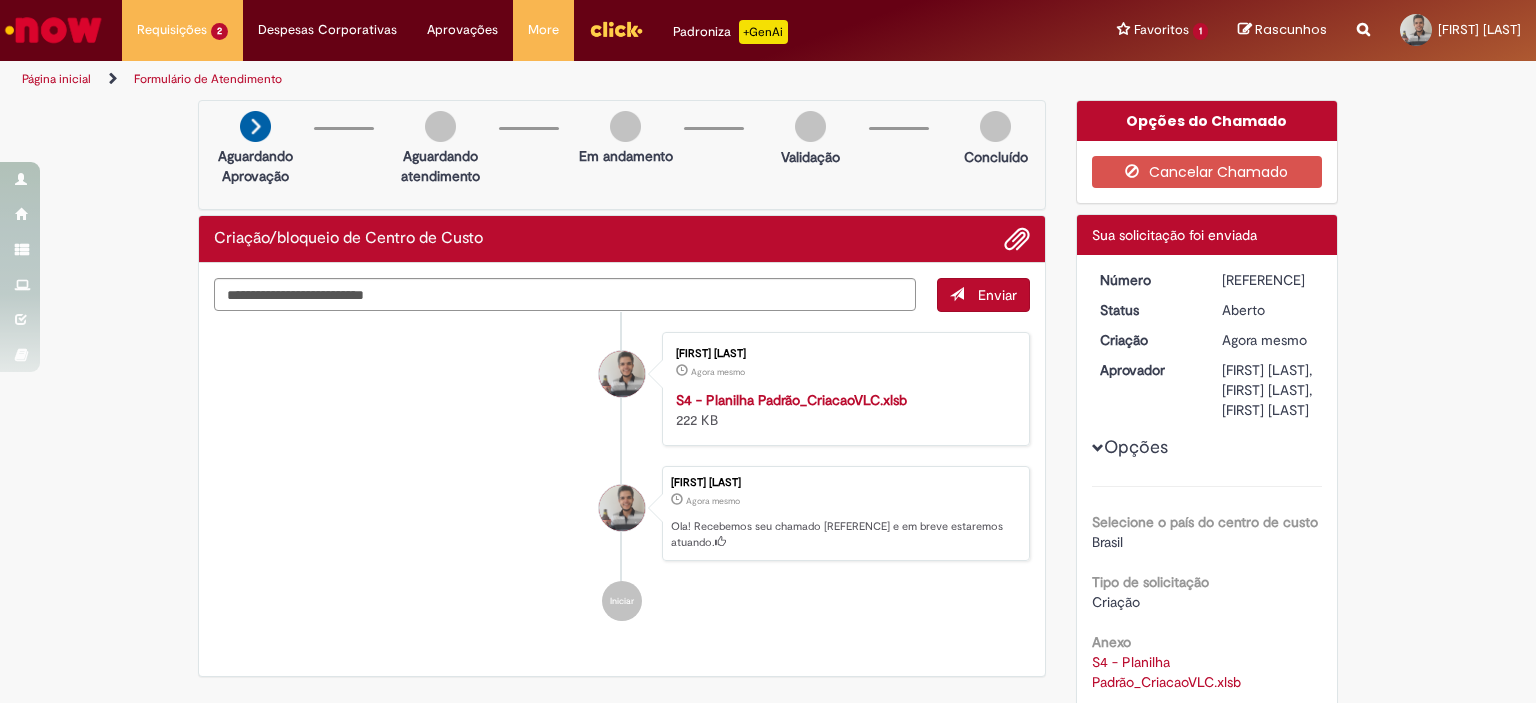 drag, startPoint x: 1279, startPoint y: 275, endPoint x: 1214, endPoint y: 275, distance: 65 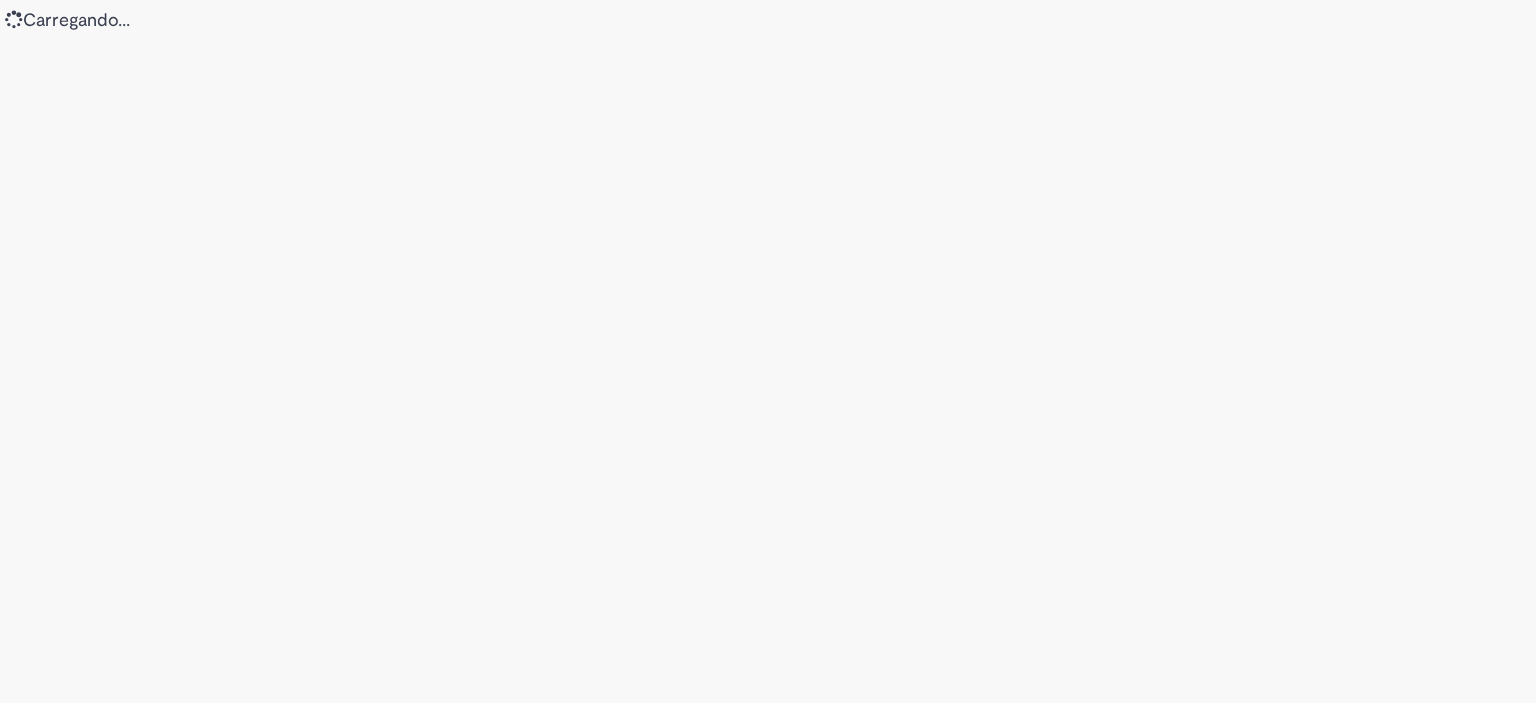 scroll, scrollTop: 0, scrollLeft: 0, axis: both 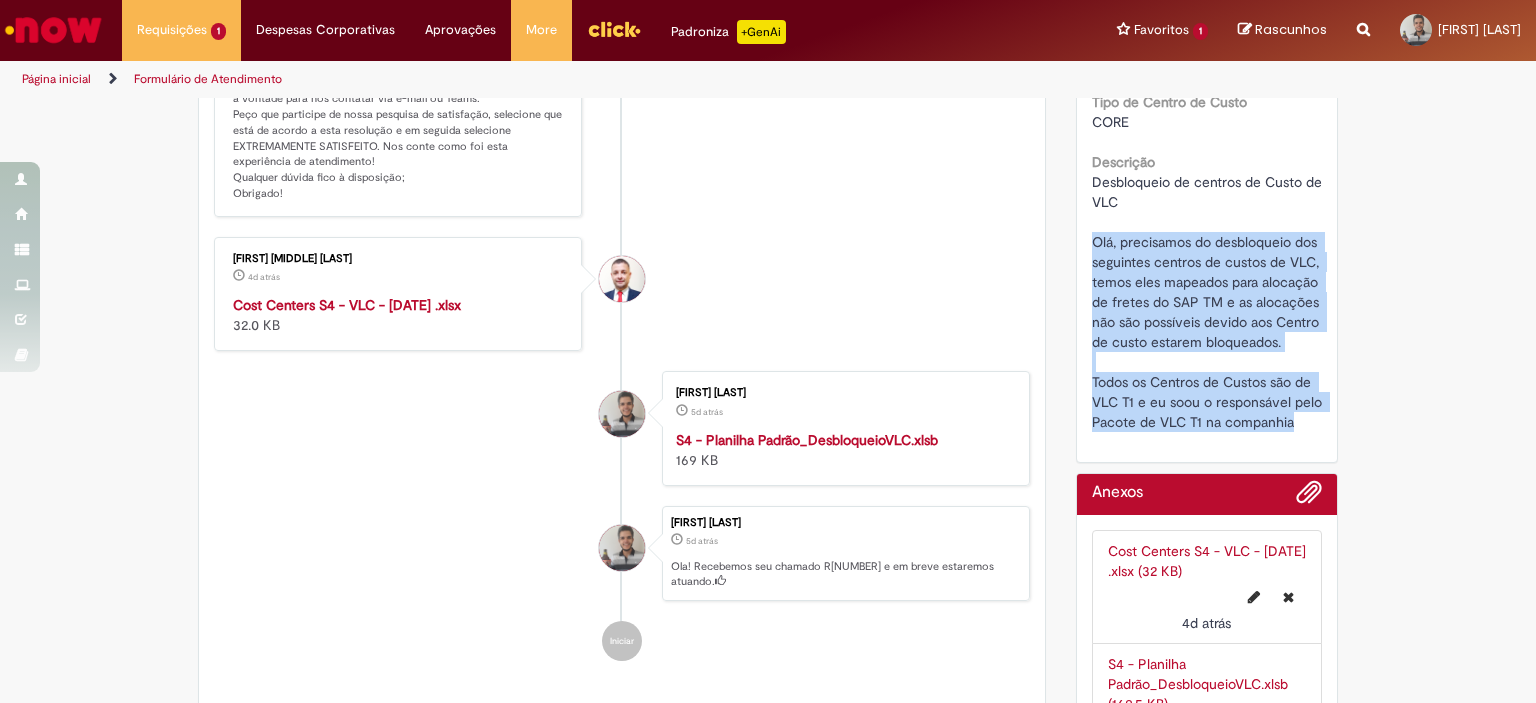drag, startPoint x: 1300, startPoint y: 443, endPoint x: 1085, endPoint y: 248, distance: 290.2585 